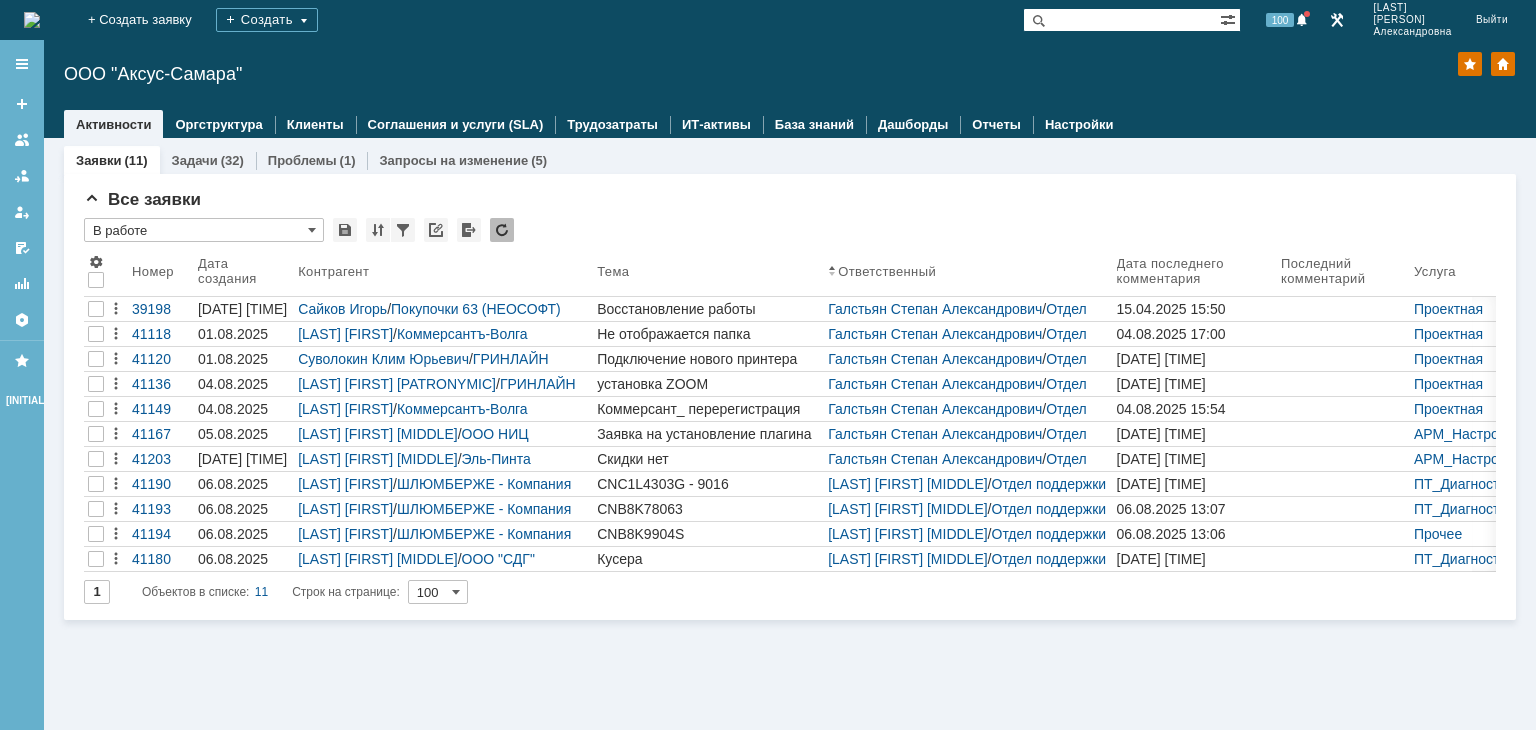 scroll, scrollTop: 0, scrollLeft: 0, axis: both 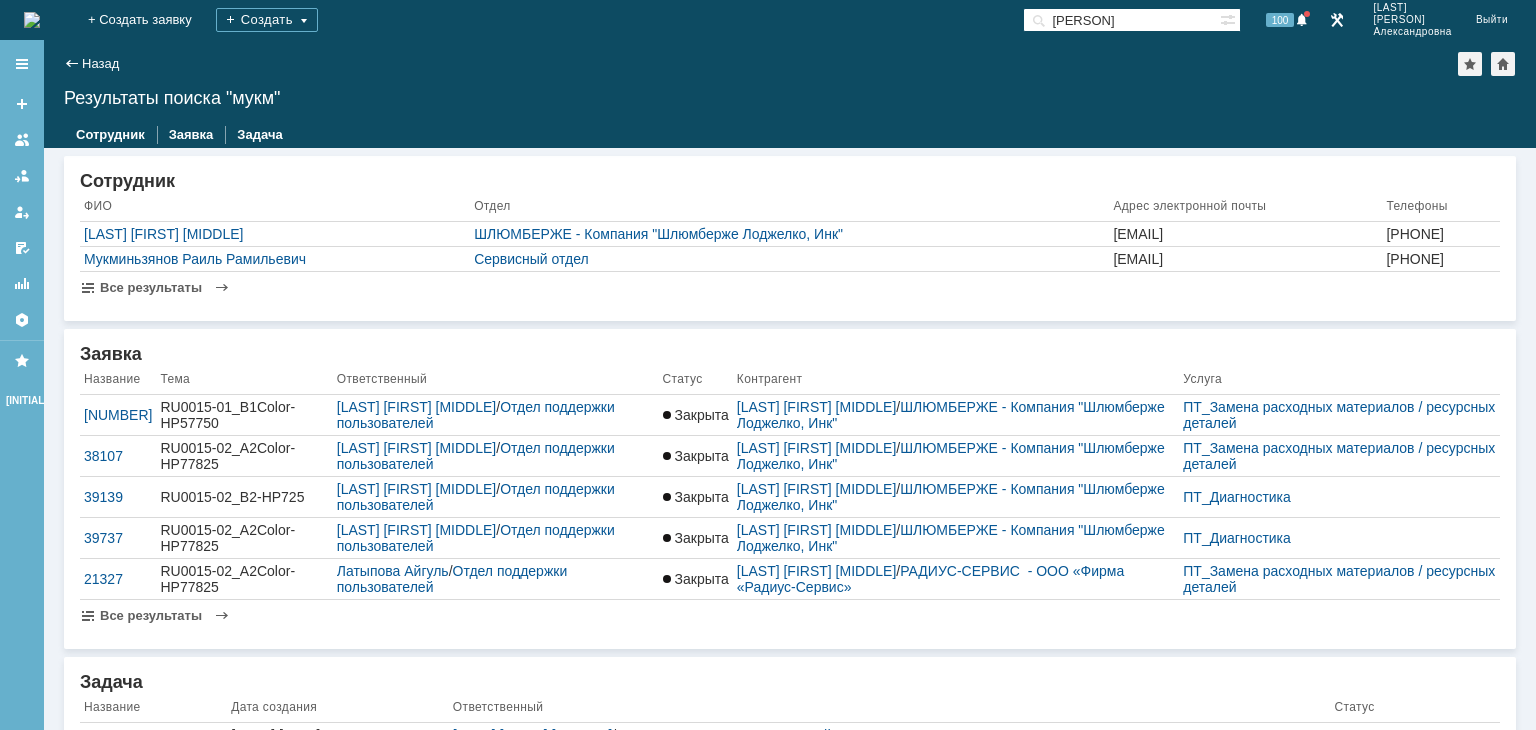 click on "Мукминьзянов Раиль Рамильевич" at bounding box center (275, 259) 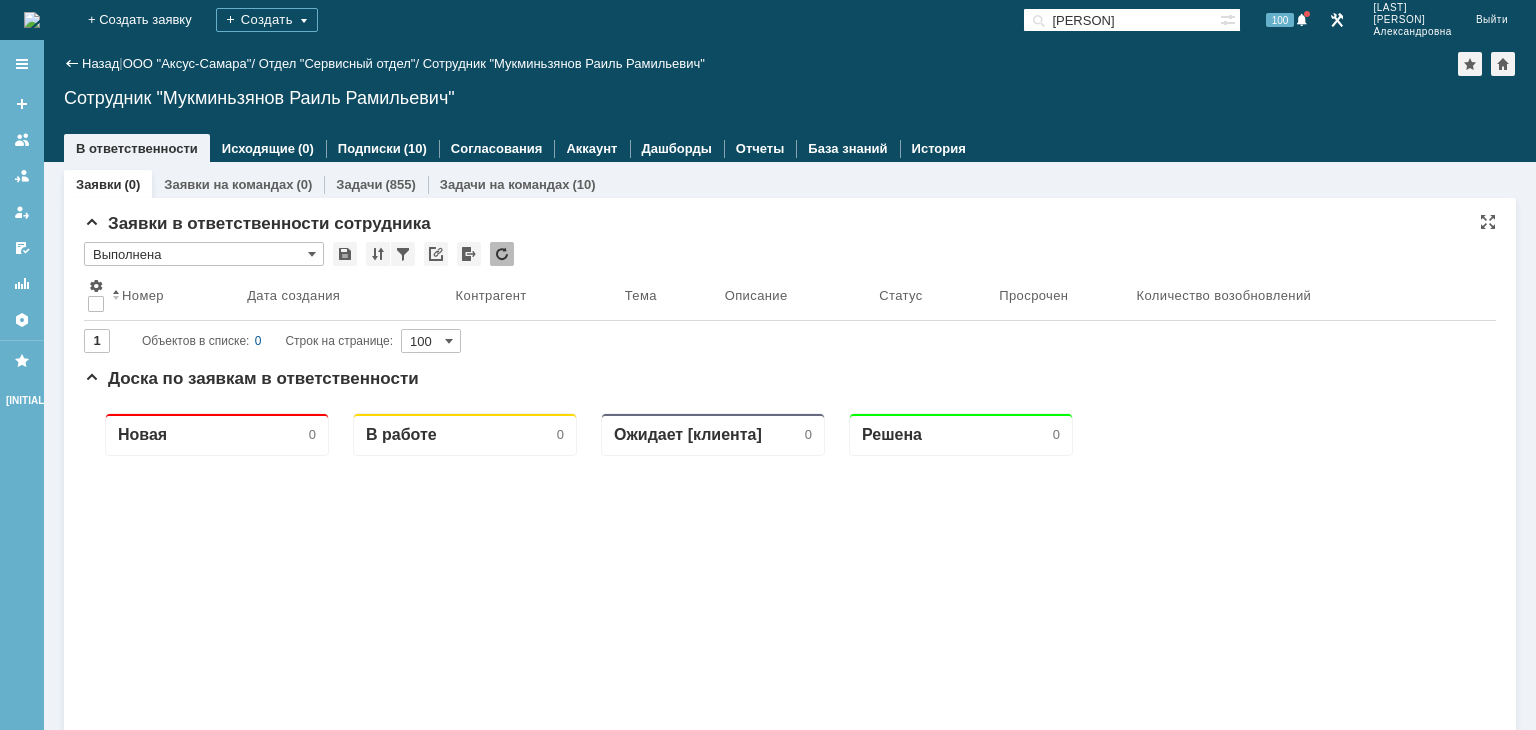 scroll, scrollTop: 0, scrollLeft: 0, axis: both 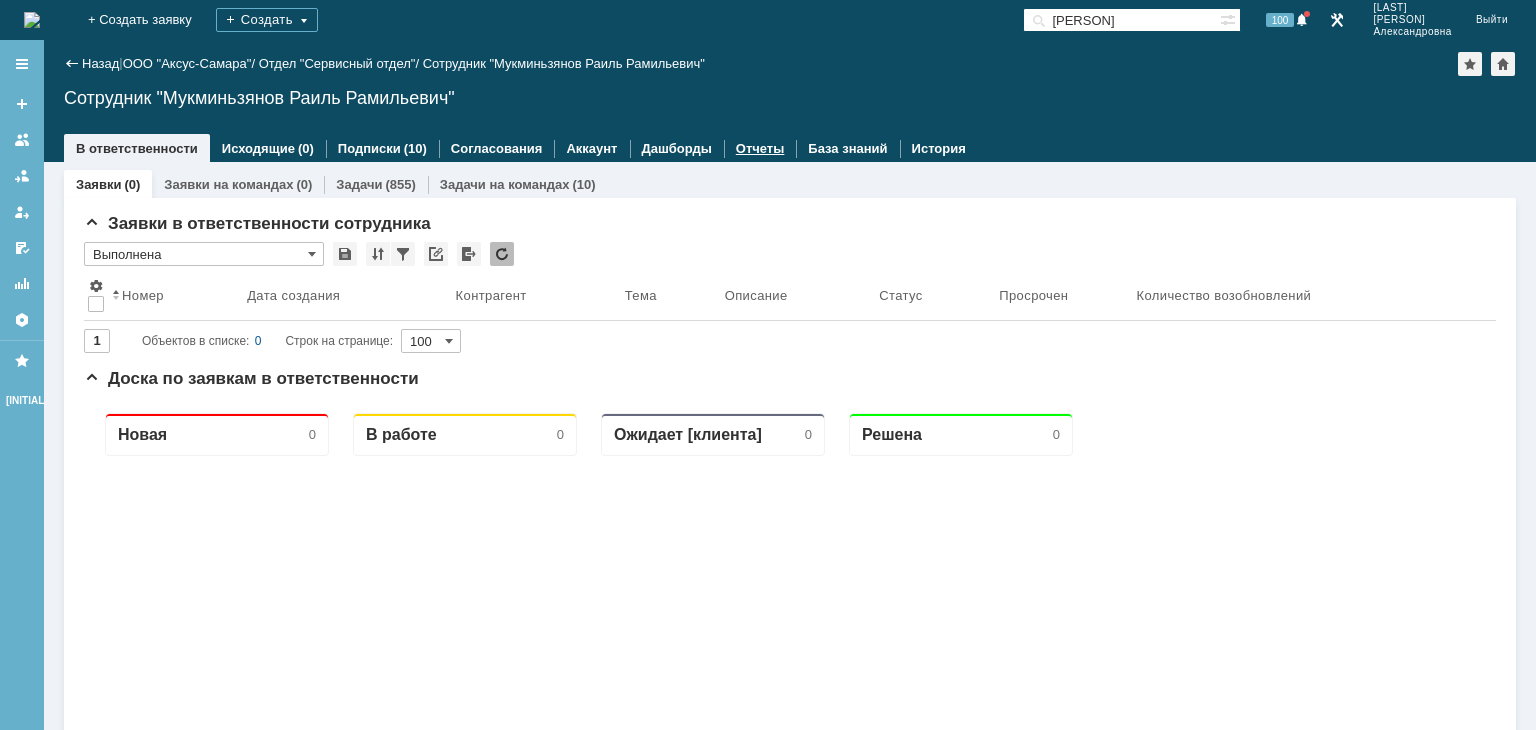 click on "Отчеты" at bounding box center (760, 148) 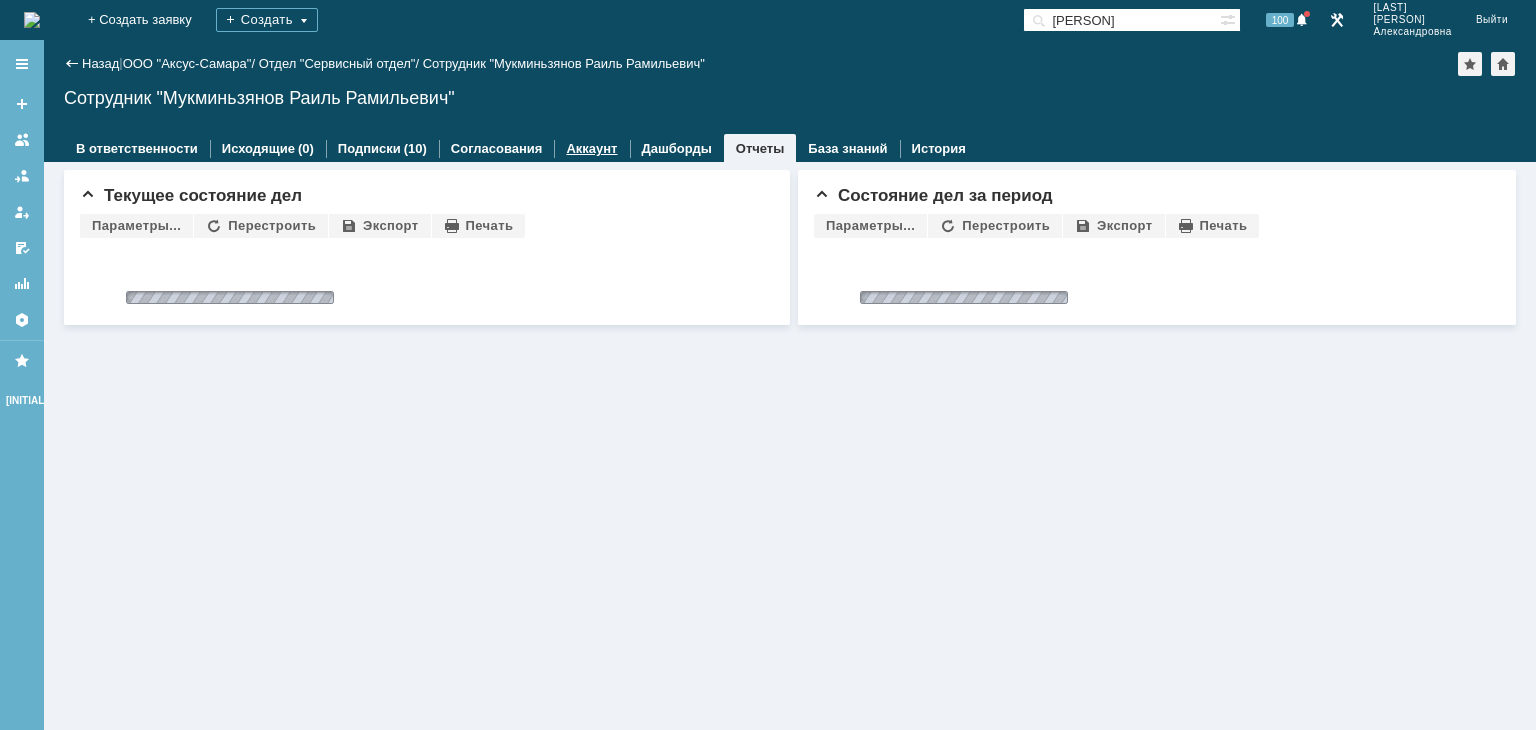 click on "Аккаунт" at bounding box center (591, 148) 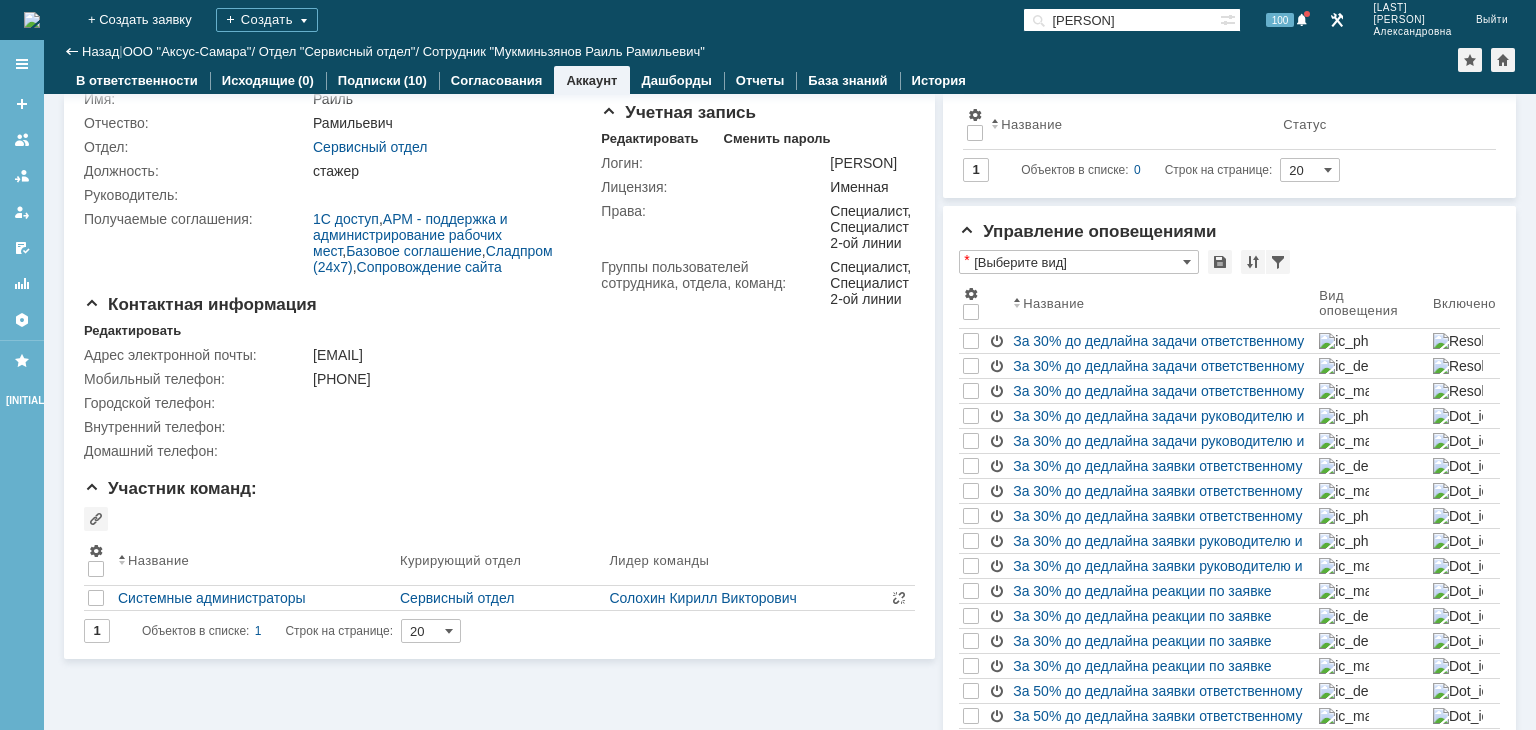 scroll, scrollTop: 266, scrollLeft: 0, axis: vertical 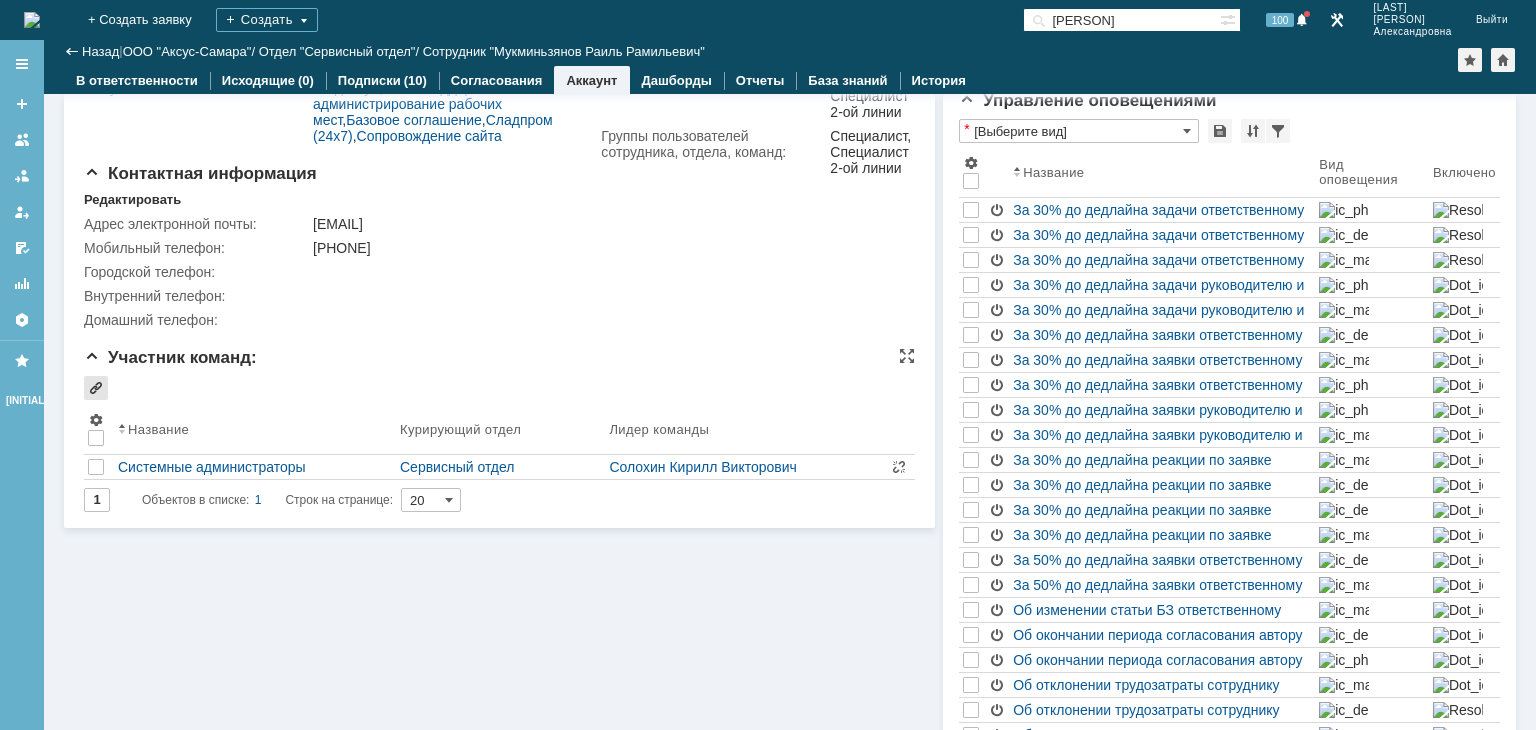 click at bounding box center [96, 388] 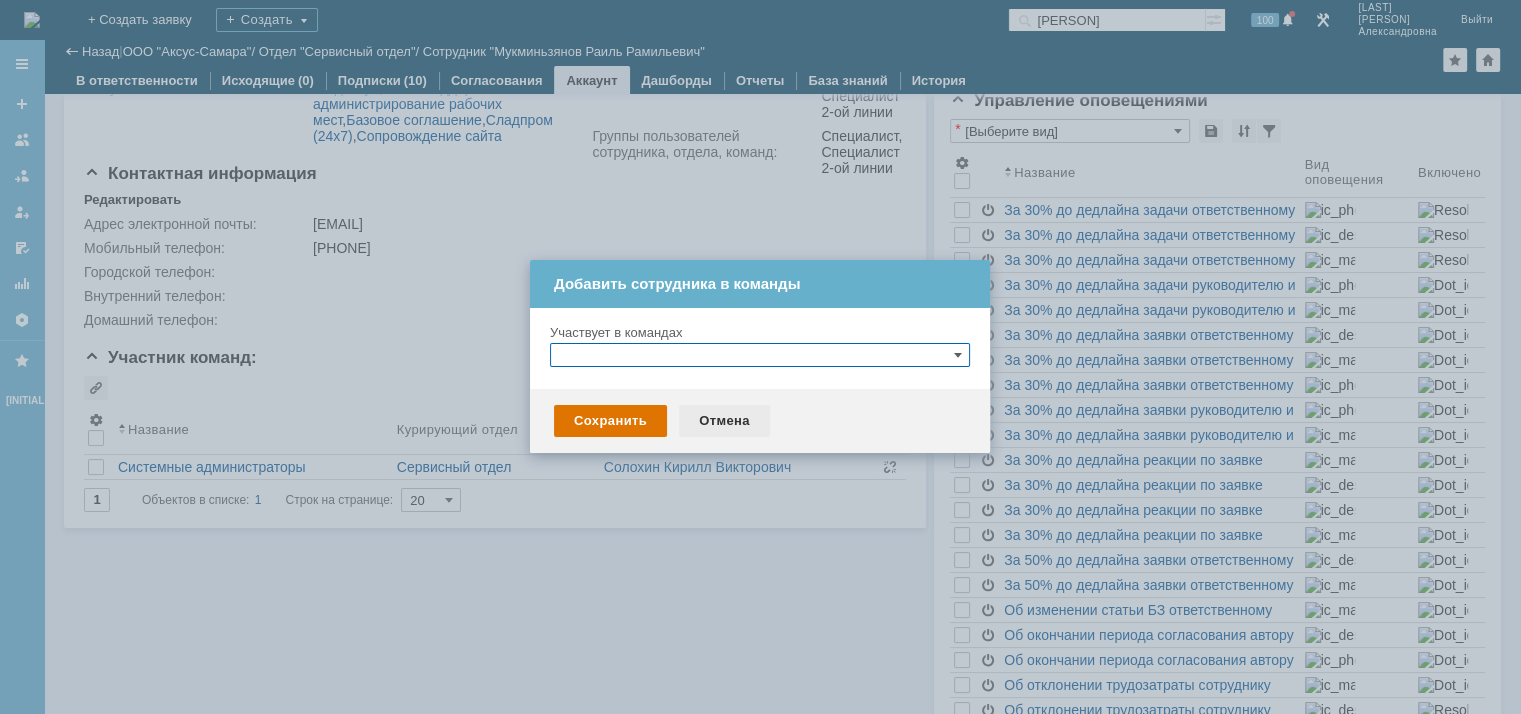 click on "Отмена" at bounding box center [724, 421] 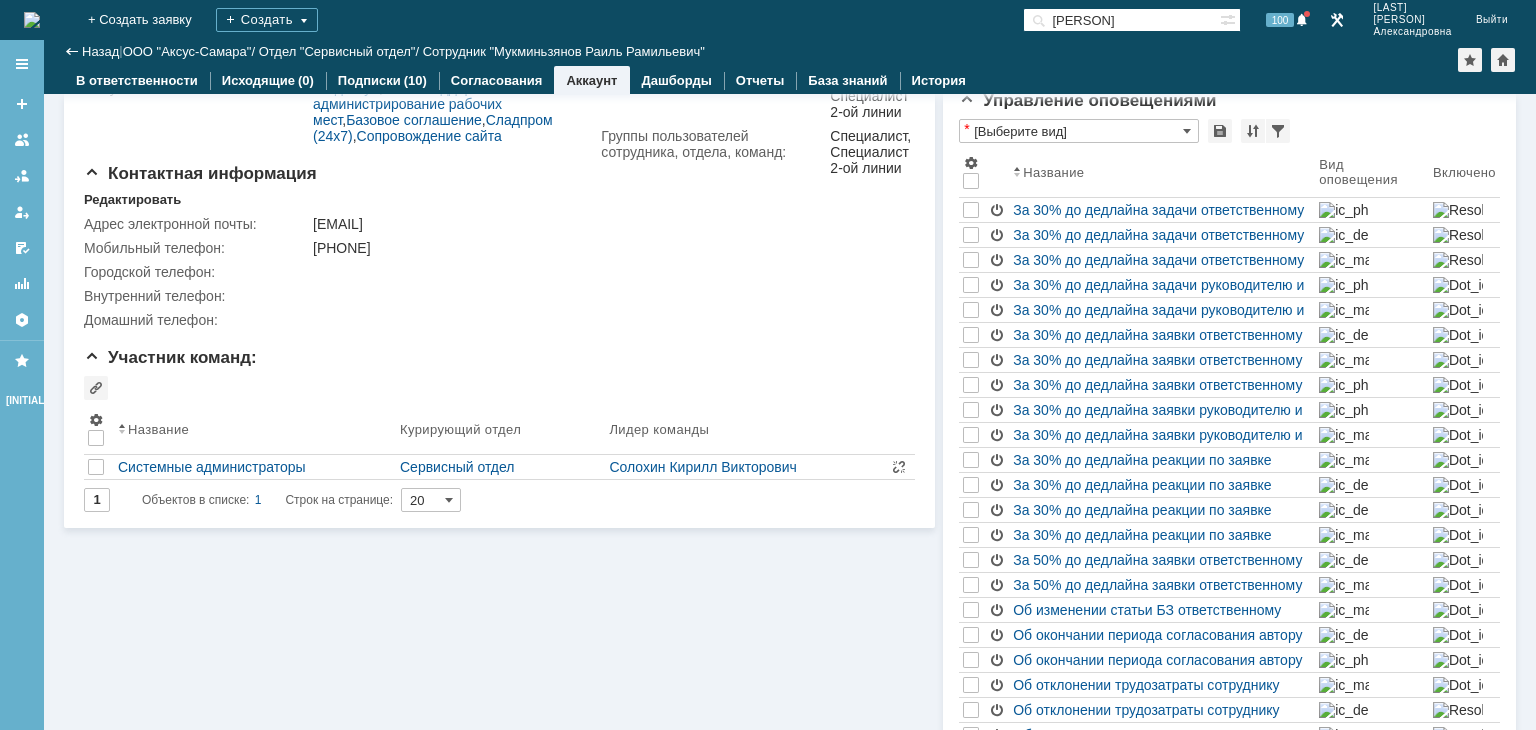 drag, startPoint x: 1095, startPoint y: 30, endPoint x: 928, endPoint y: 19, distance: 167.36188 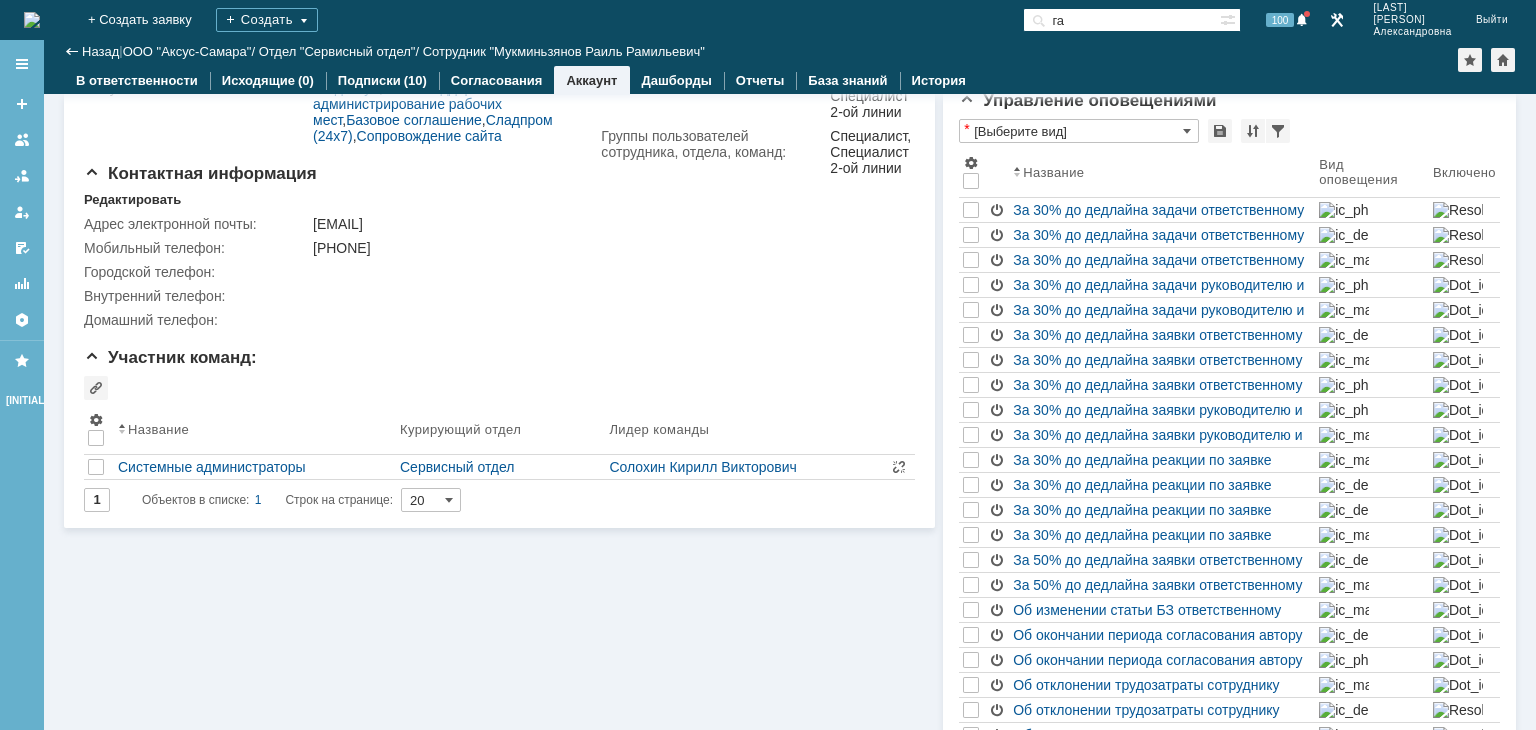 type on "г" 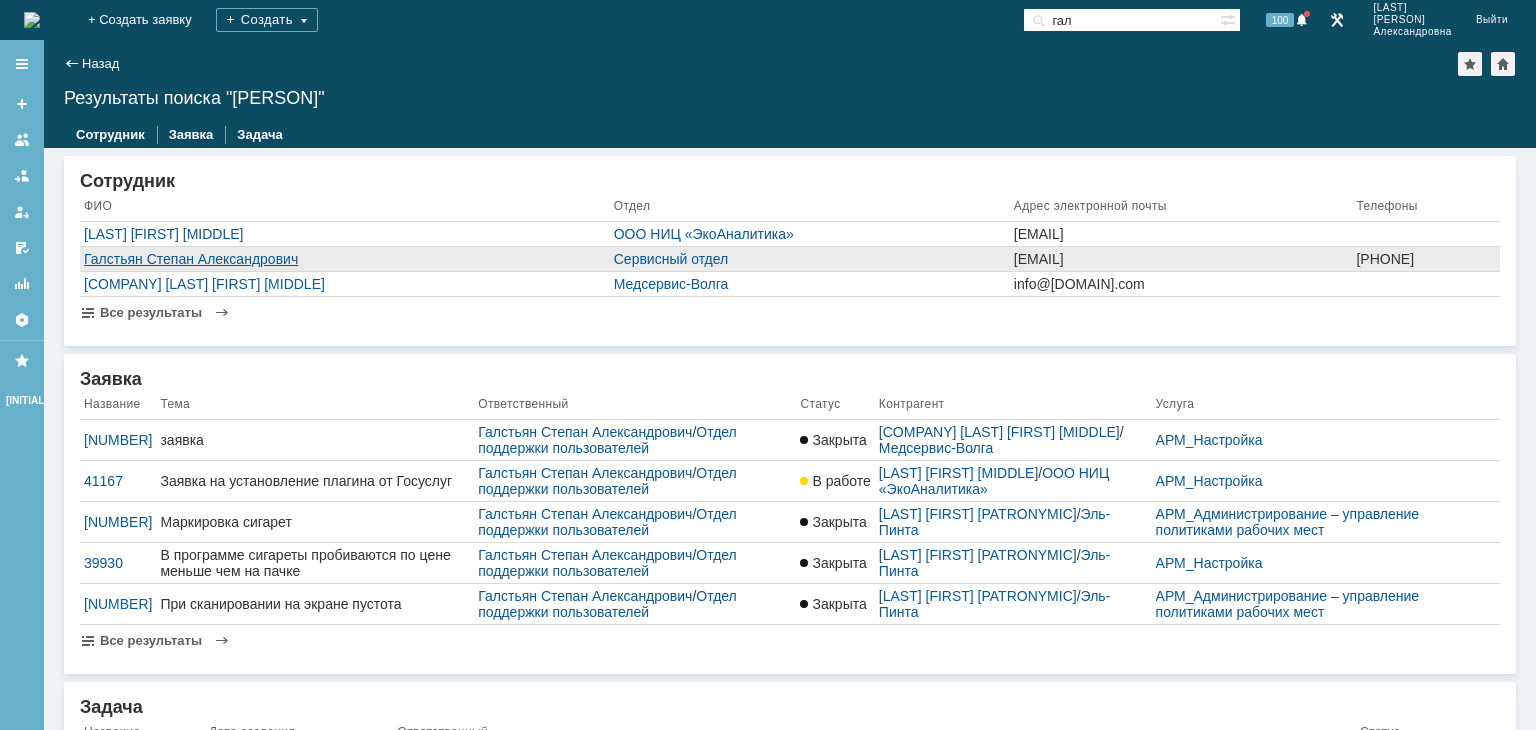click on "Галстьян Степан Александрович" at bounding box center [345, 259] 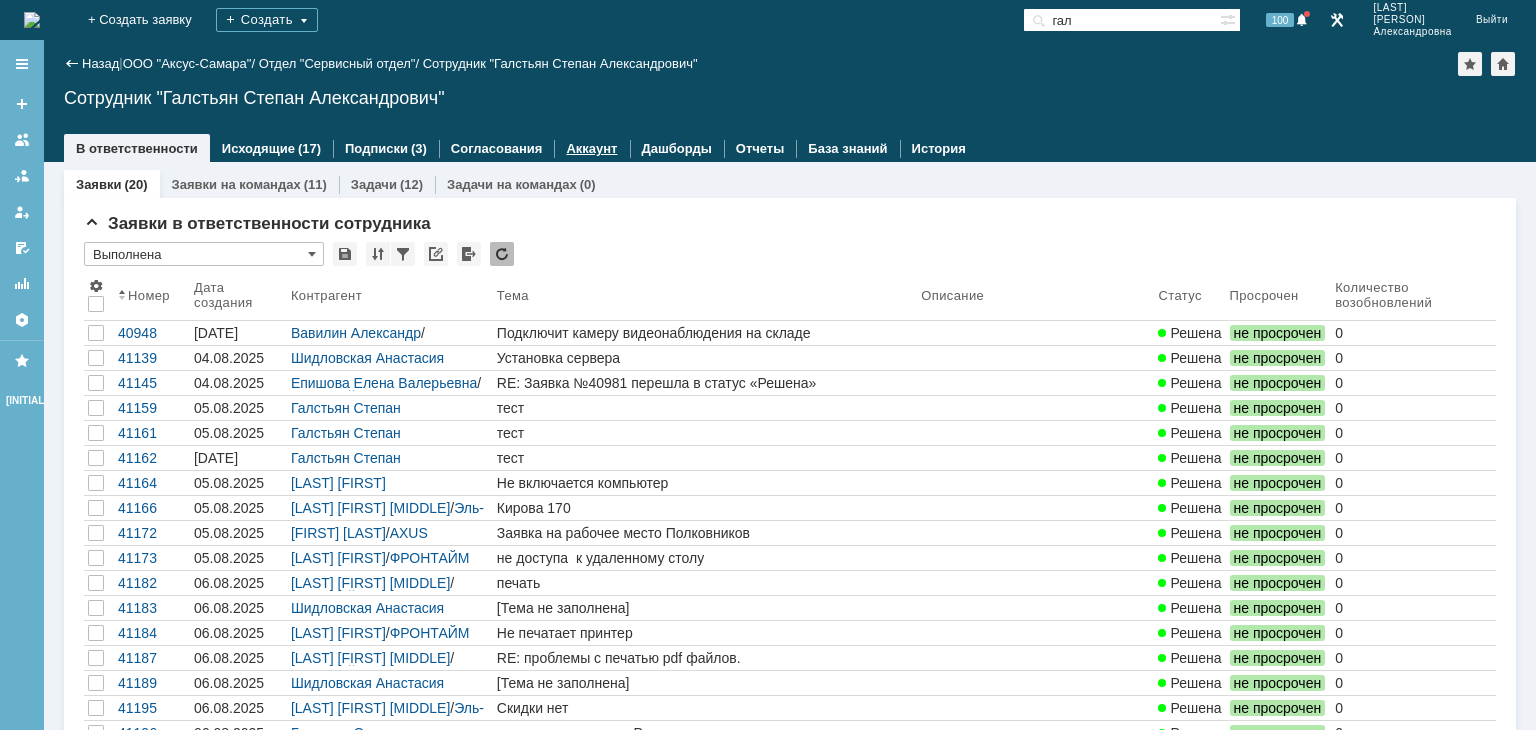 scroll, scrollTop: 0, scrollLeft: 0, axis: both 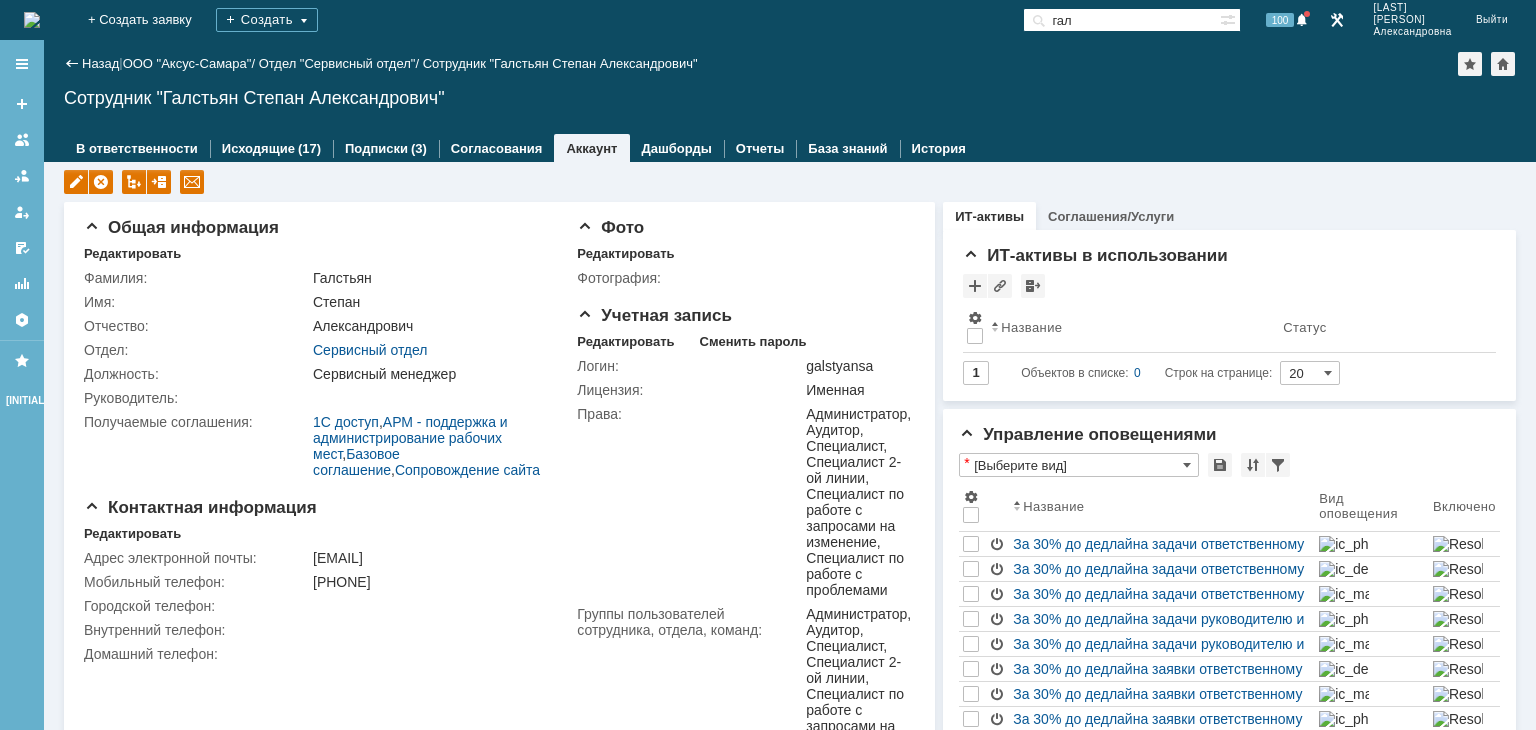 drag, startPoint x: 1140, startPoint y: 27, endPoint x: 852, endPoint y: 15, distance: 288.24988 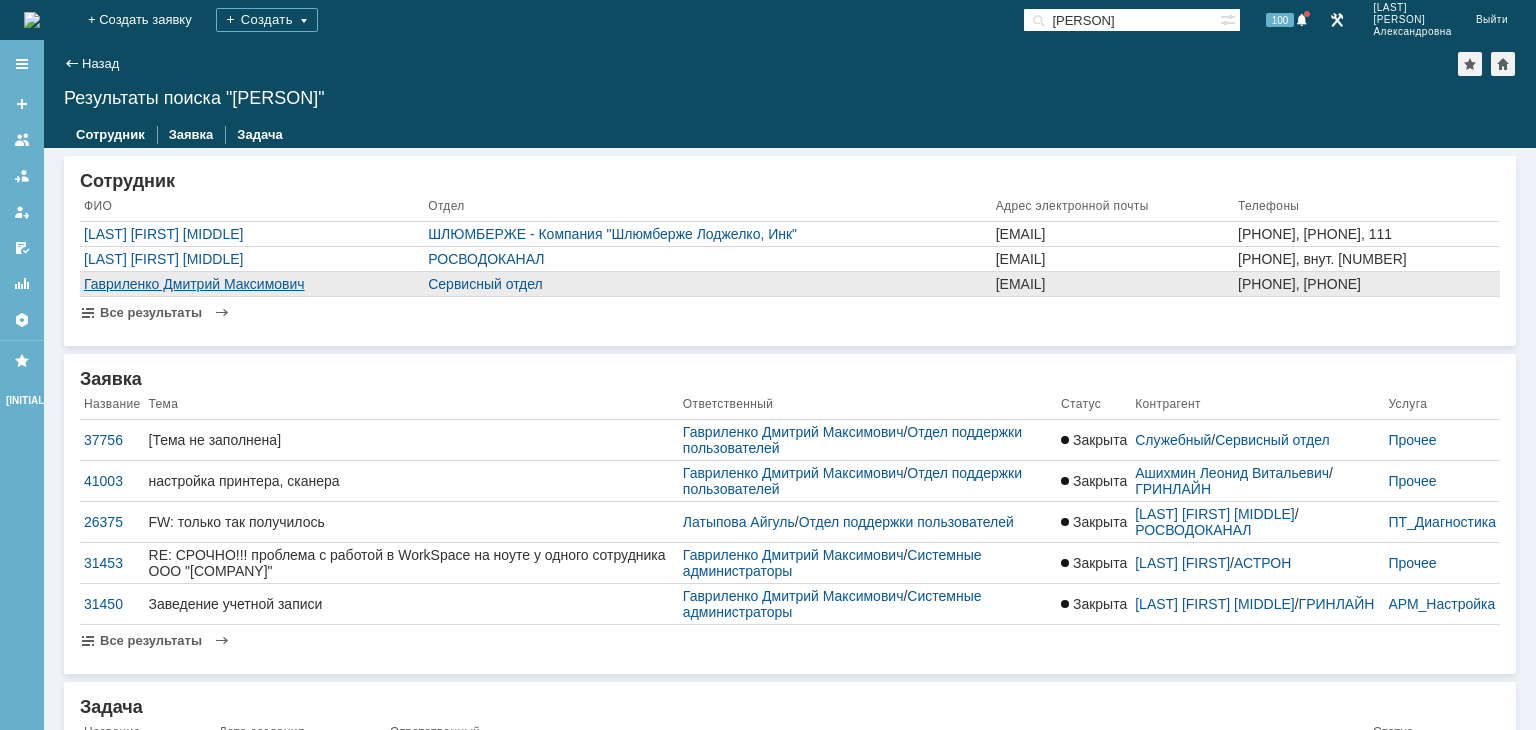 click on "Гавриленко Дмитрий Максимович" at bounding box center [252, 284] 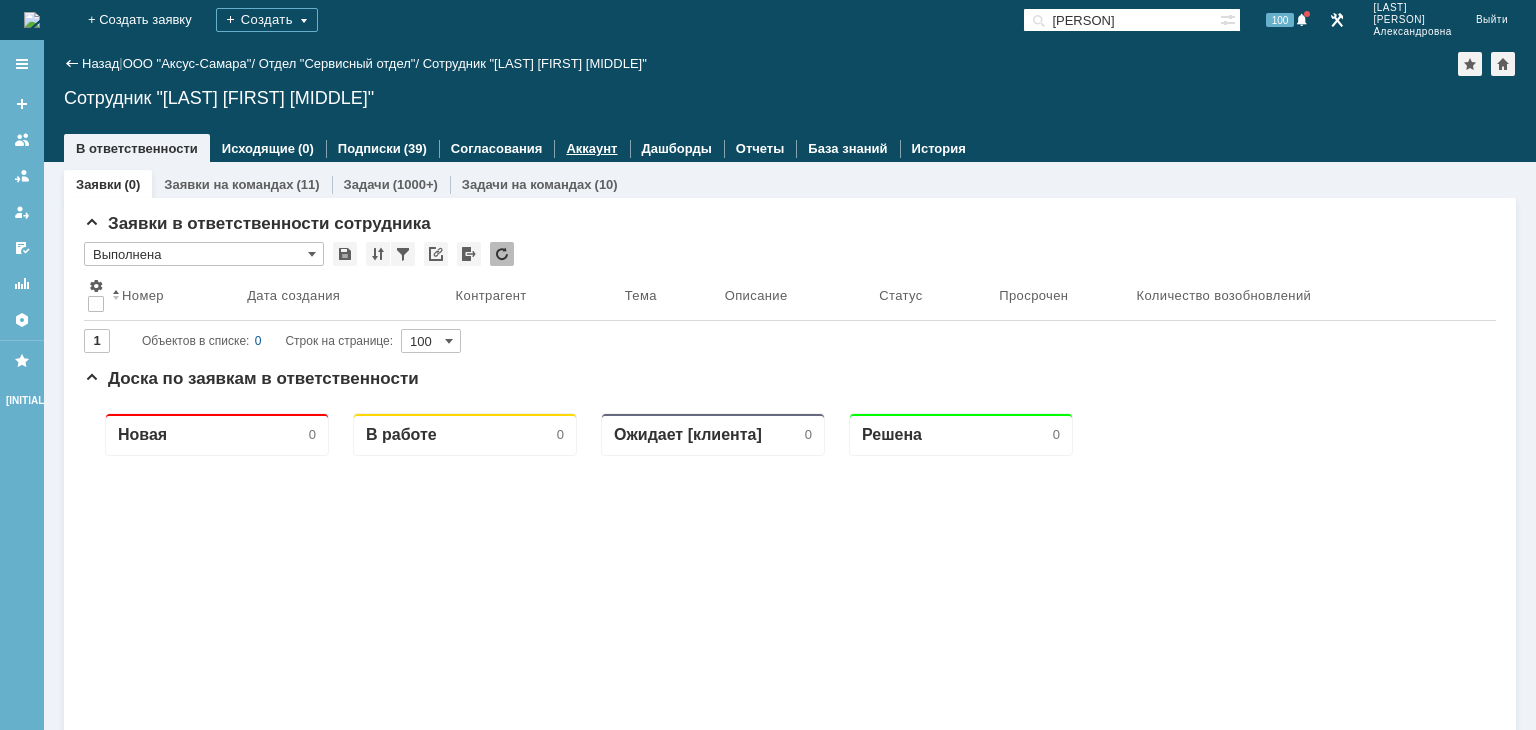 click on "Аккаунт" at bounding box center [591, 148] 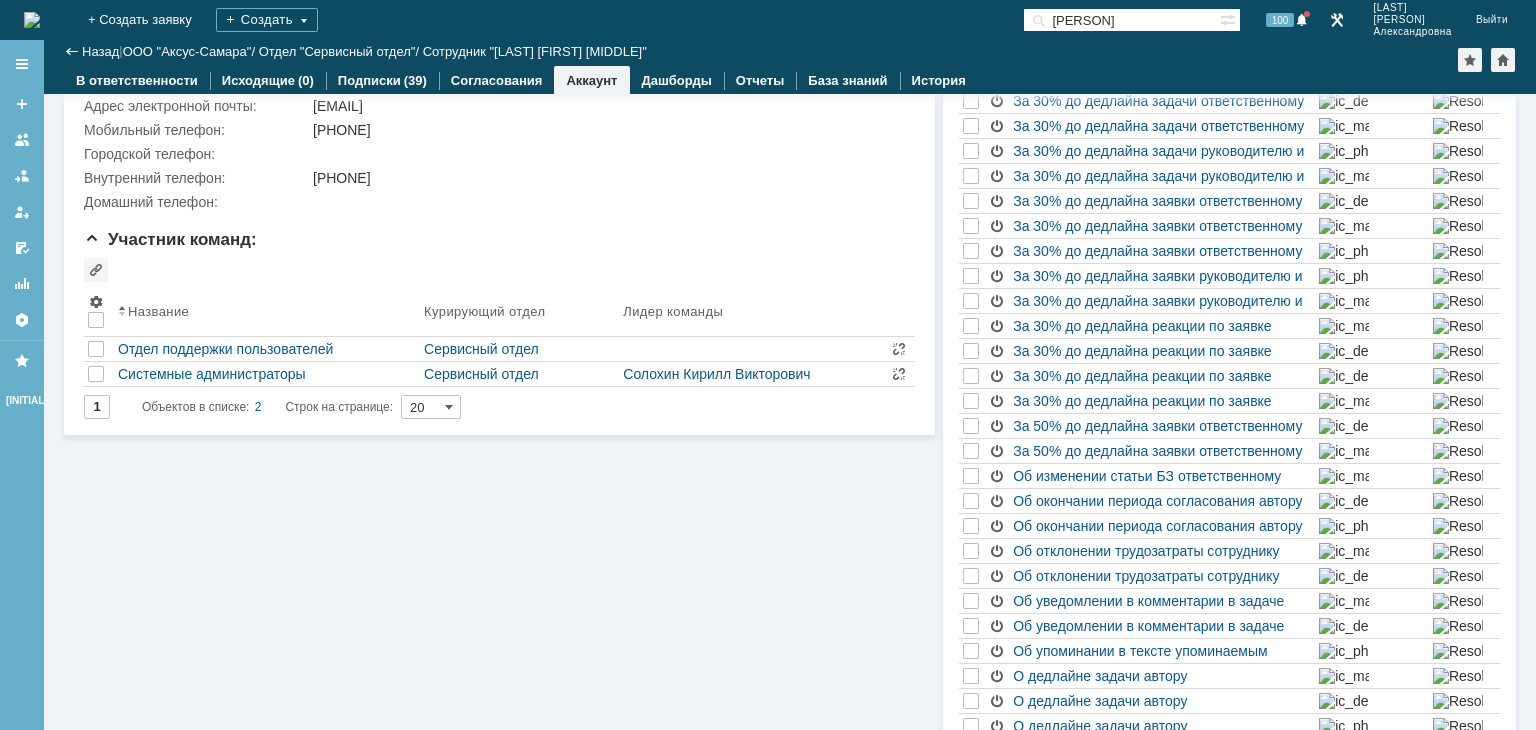 drag, startPoint x: 1179, startPoint y: 20, endPoint x: 984, endPoint y: 3, distance: 195.73962 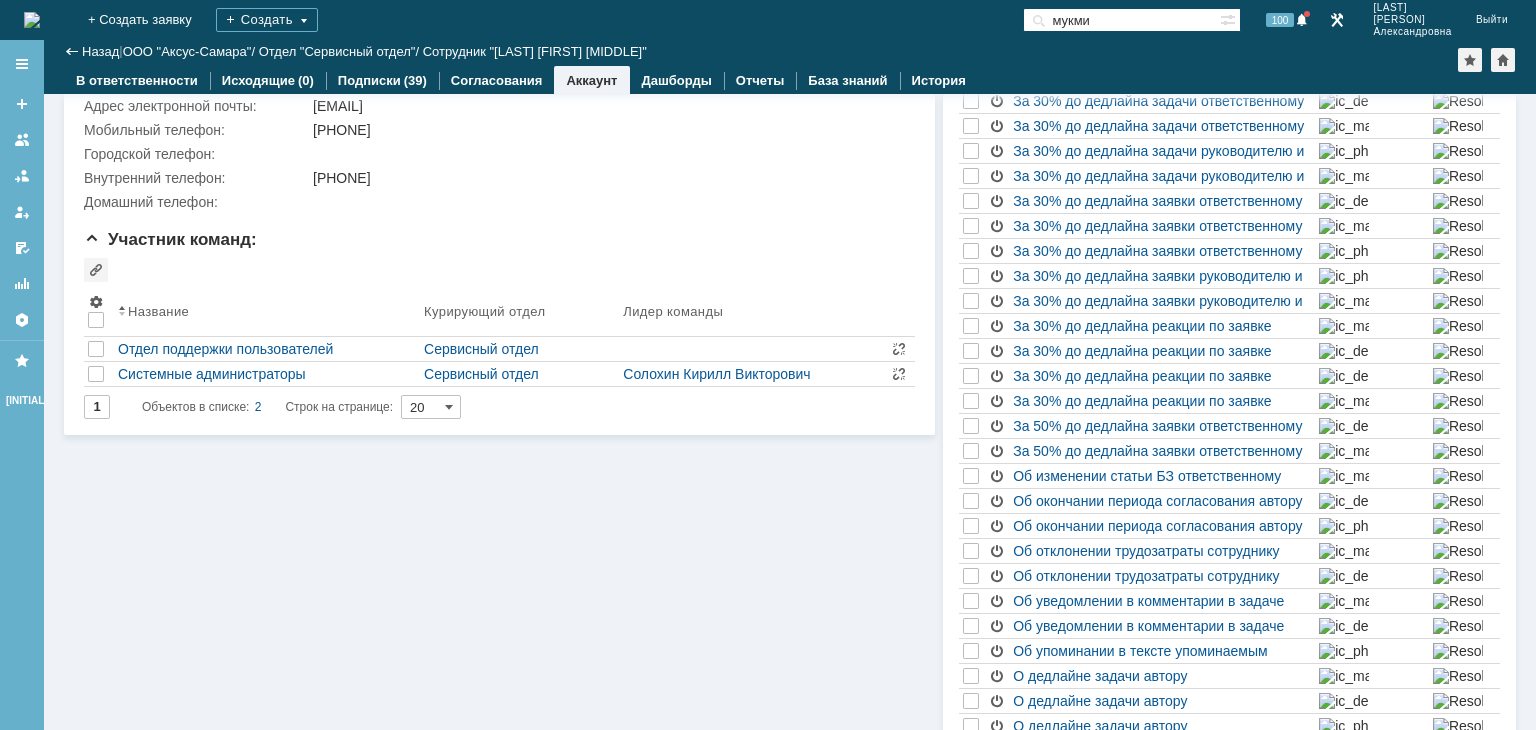 type on "мукми" 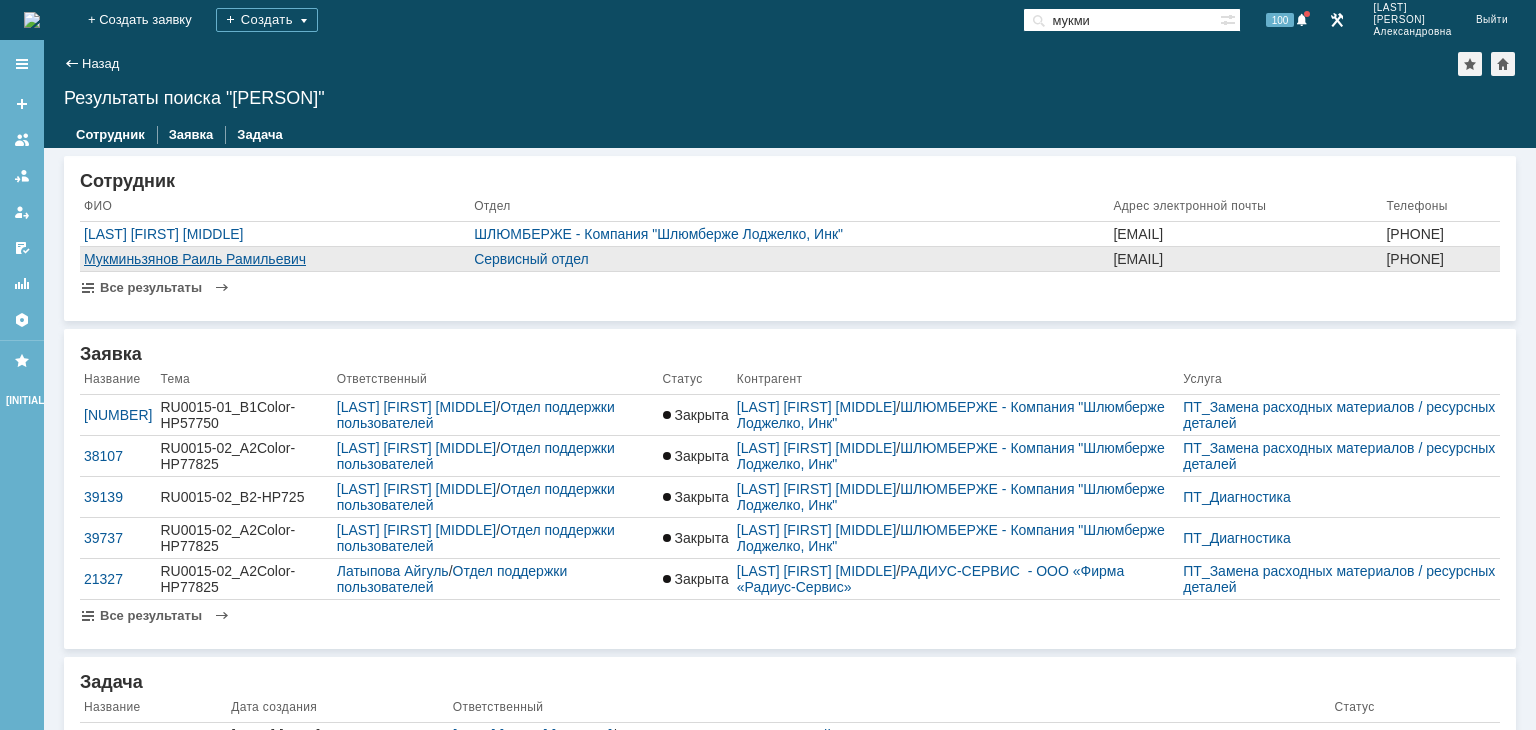 click on "Мукминьзянов Раиль Рамильевич" at bounding box center (275, 259) 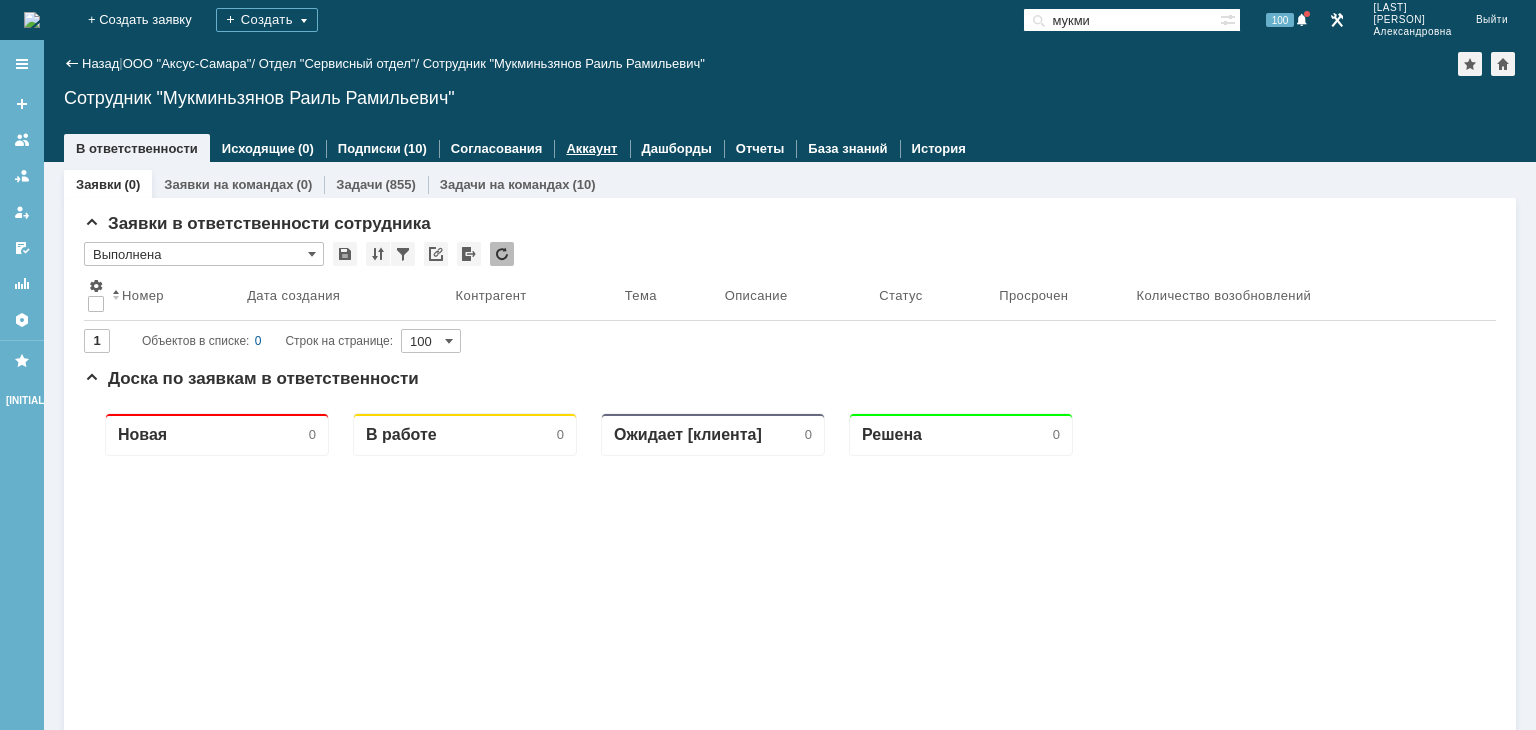 click on "Аккаунт" at bounding box center (591, 148) 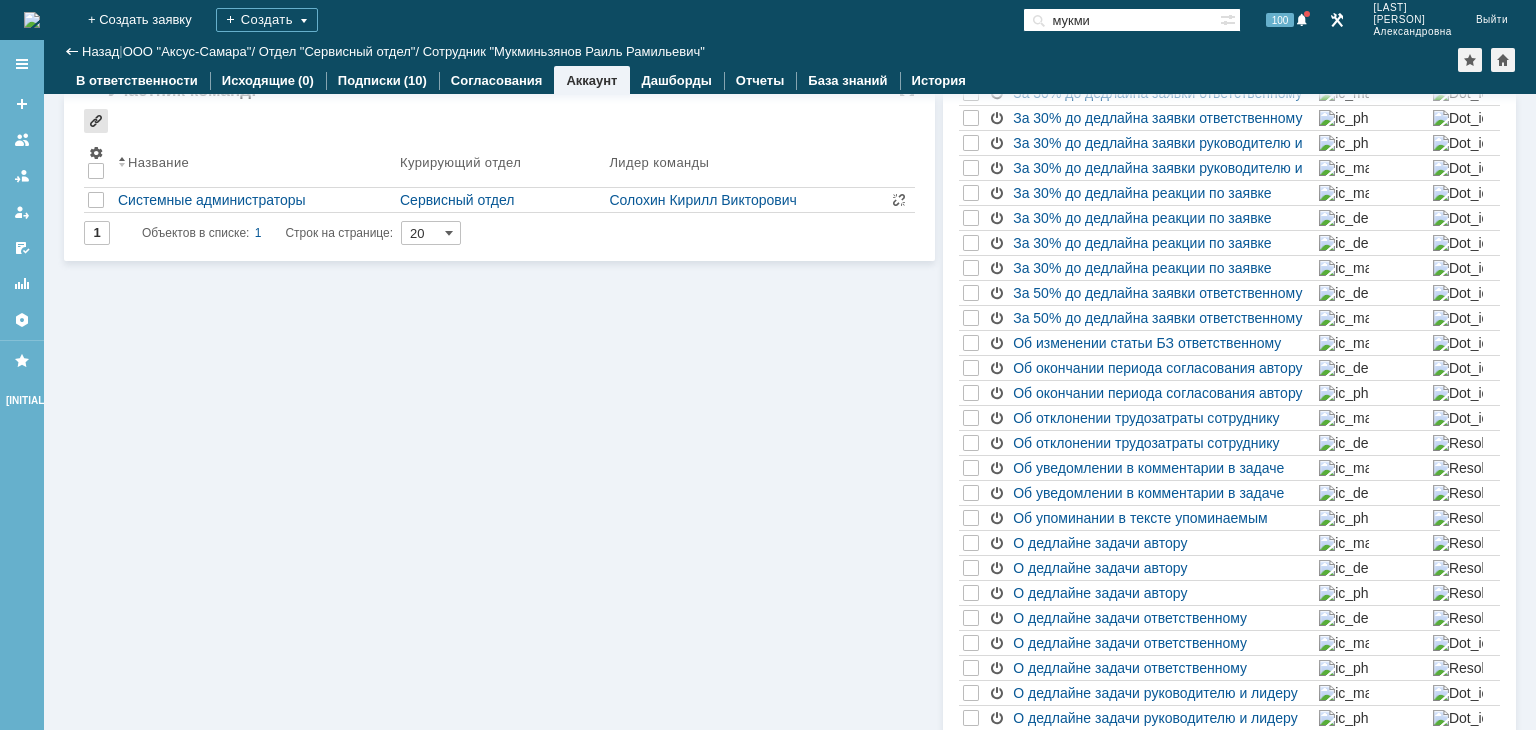 click at bounding box center (96, 121) 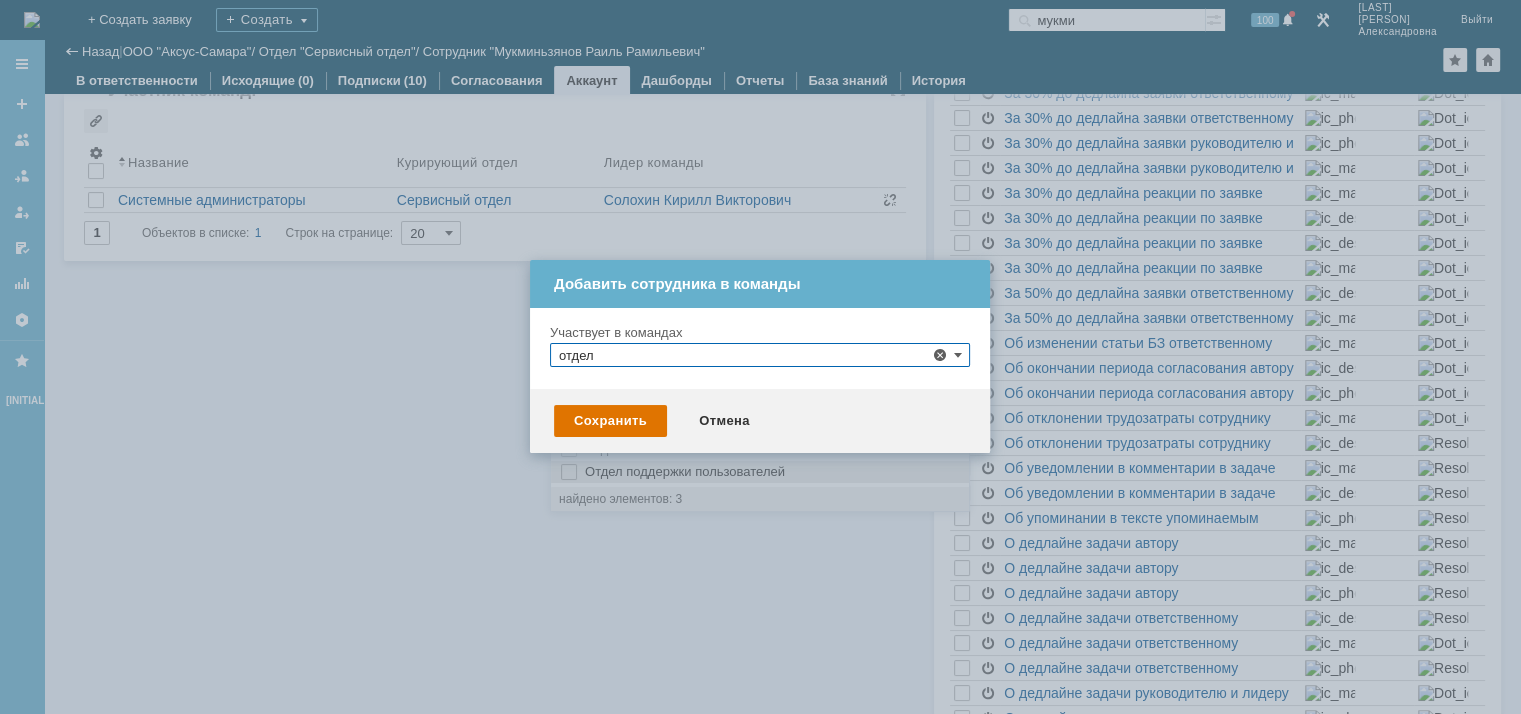 type on "отдел" 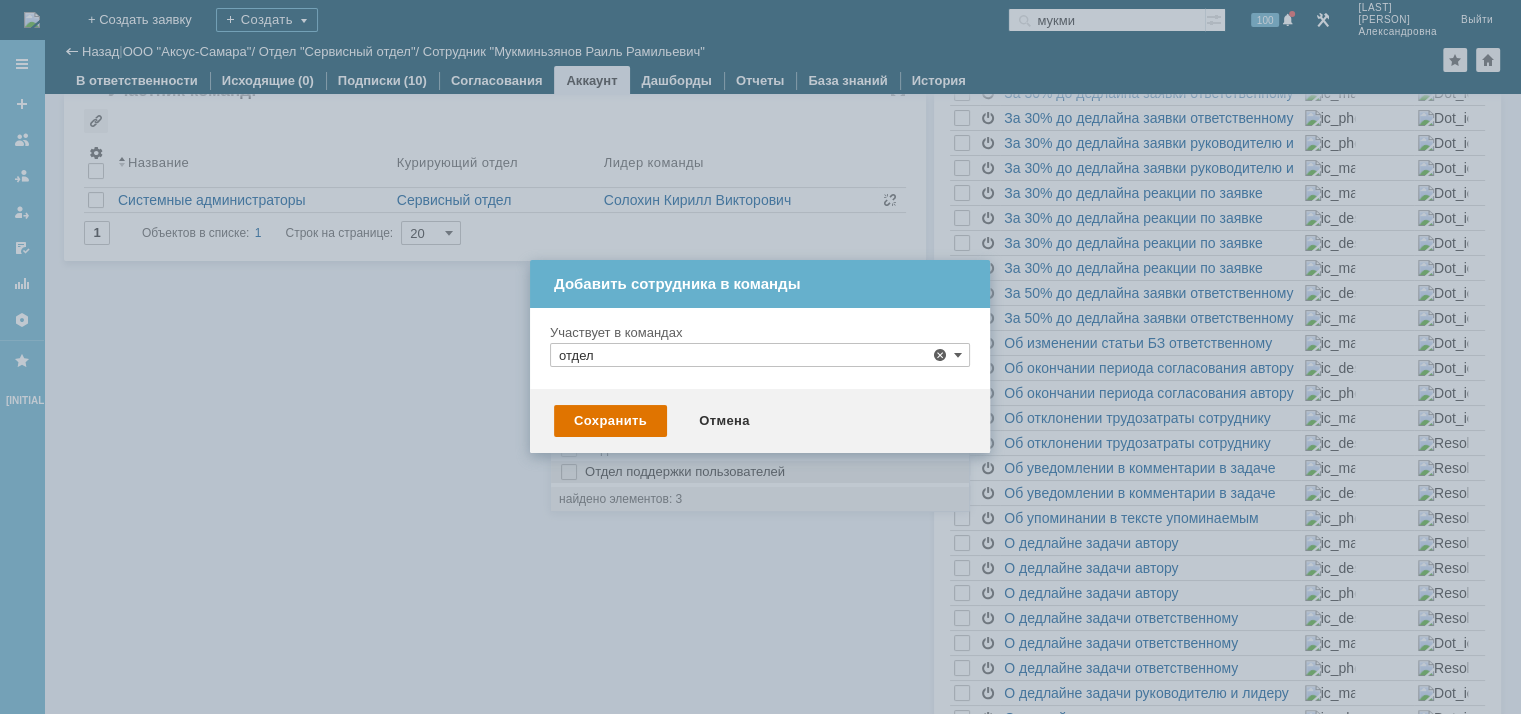 click at bounding box center (569, 472) 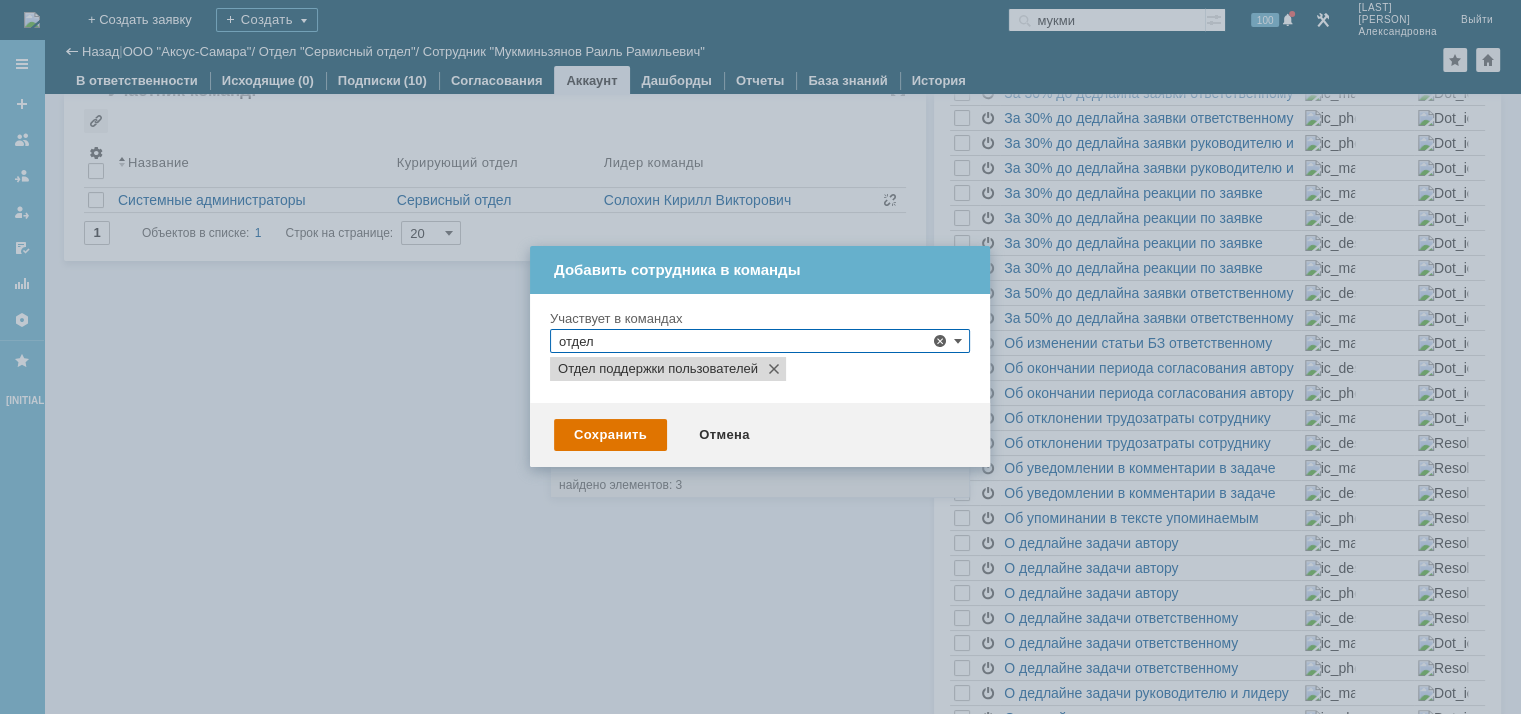 click at bounding box center [768, 365] 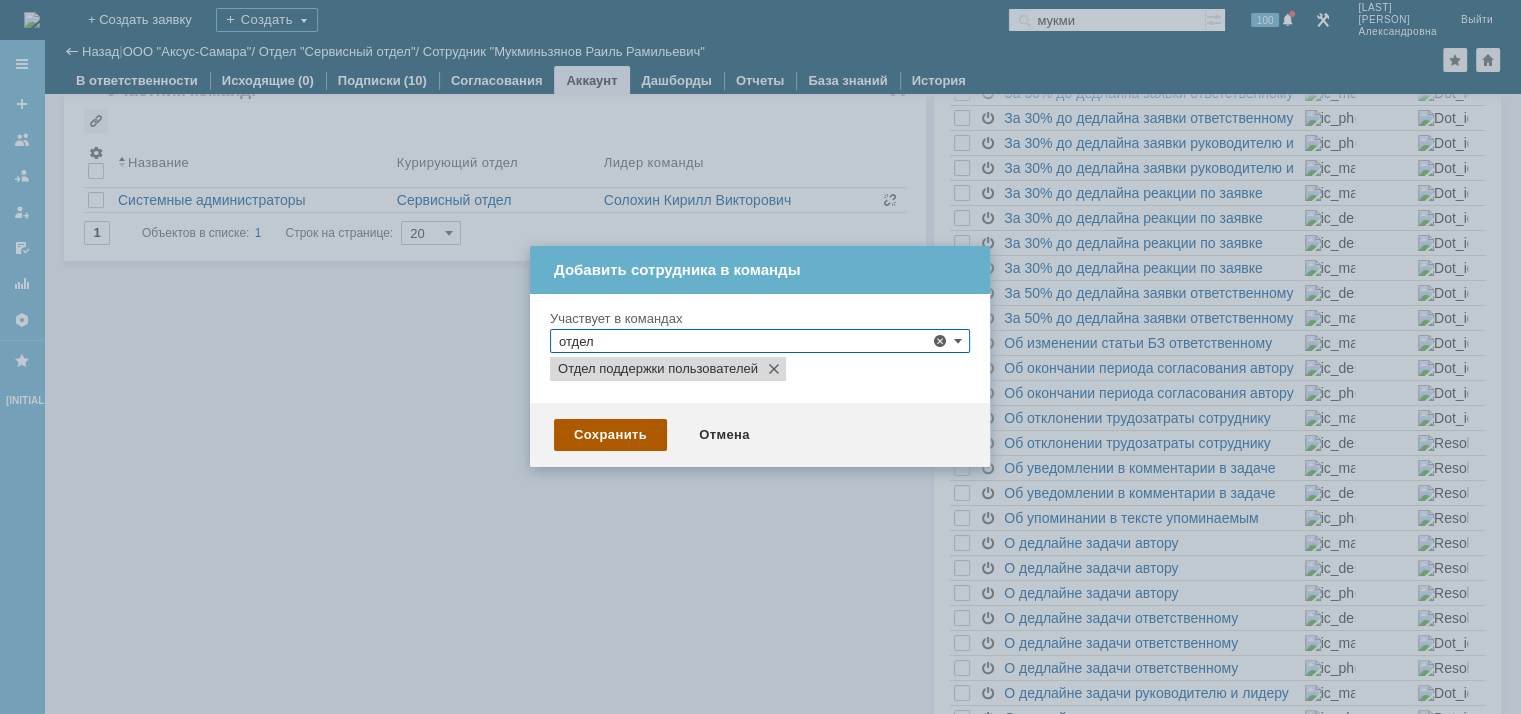 type 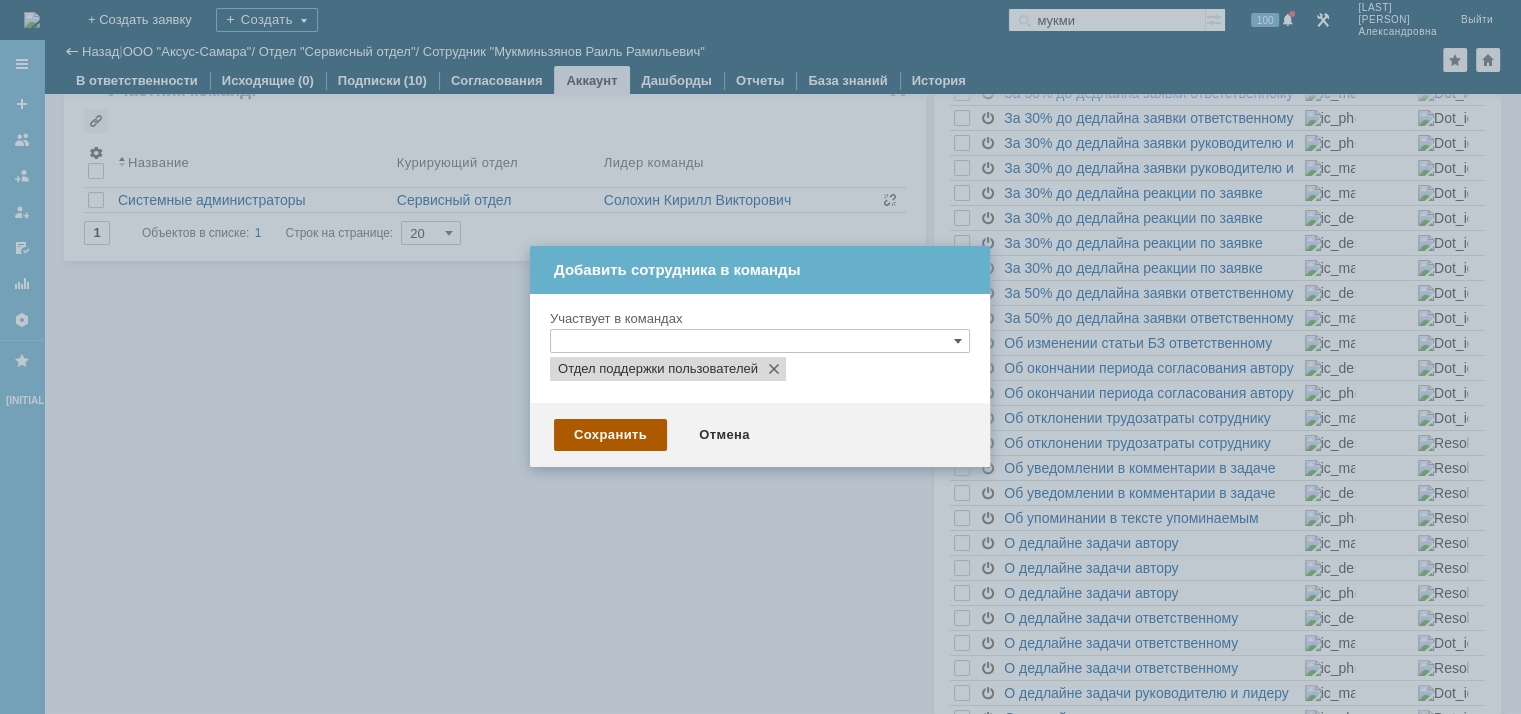 click on "Сохранить" at bounding box center (610, 435) 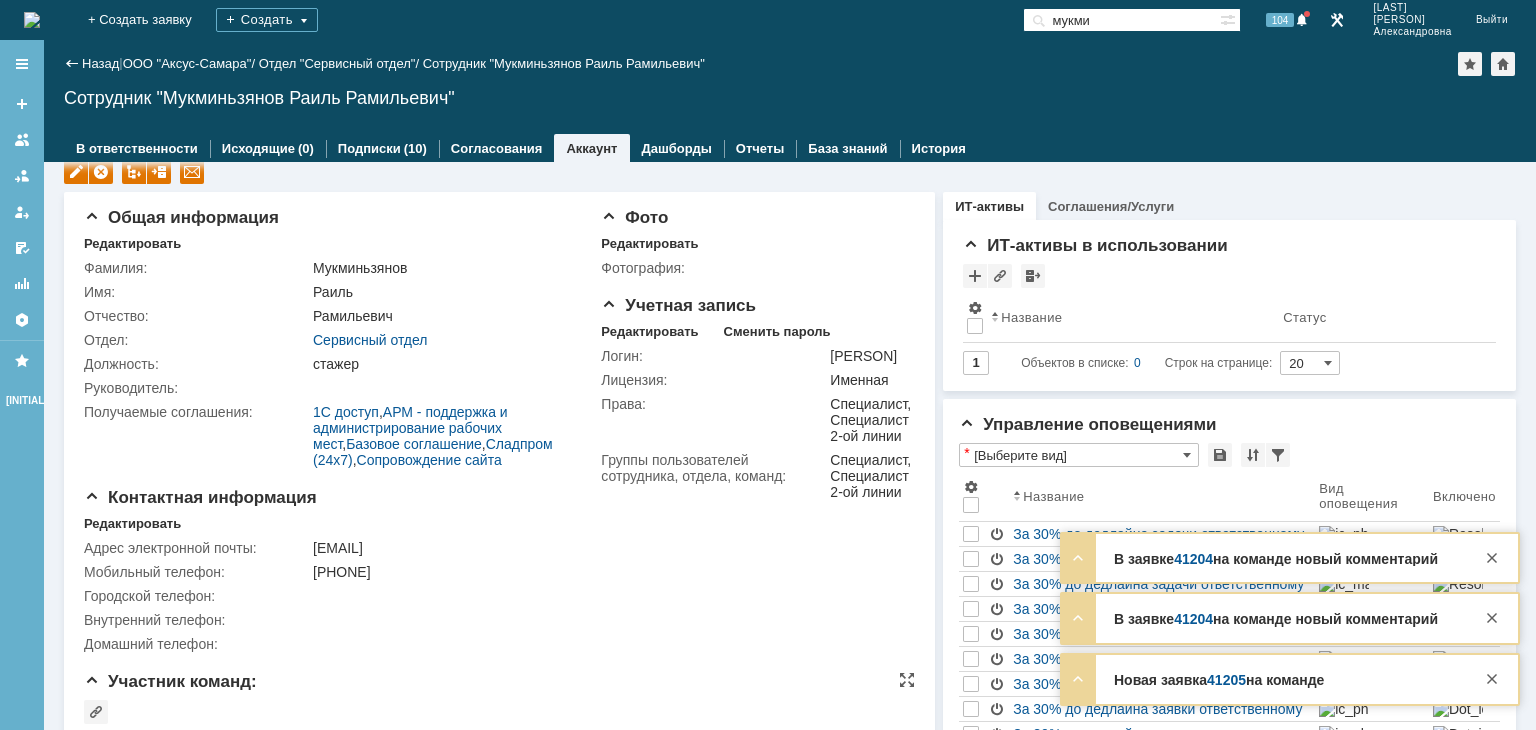scroll, scrollTop: 0, scrollLeft: 0, axis: both 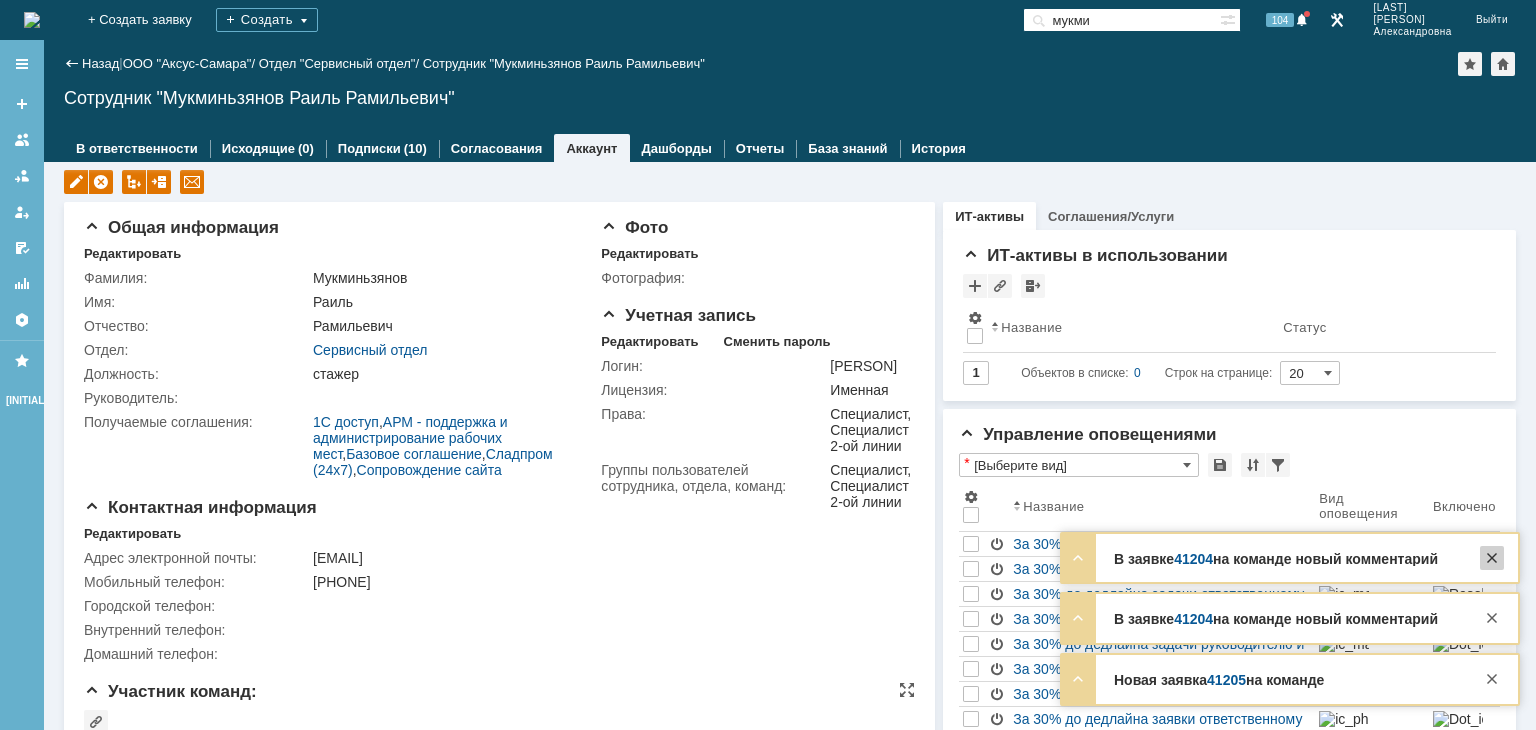 click at bounding box center [1492, 558] 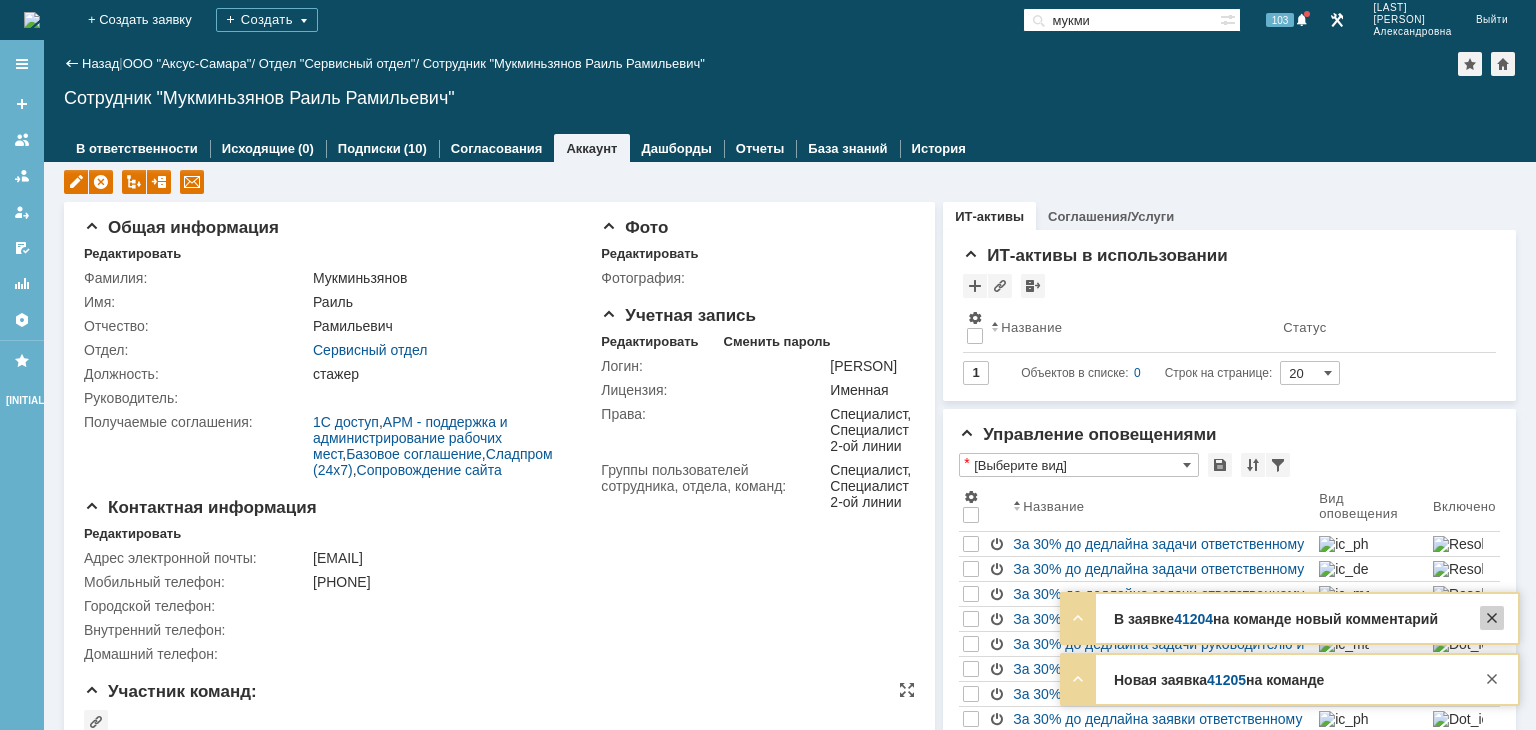 click at bounding box center (1492, 618) 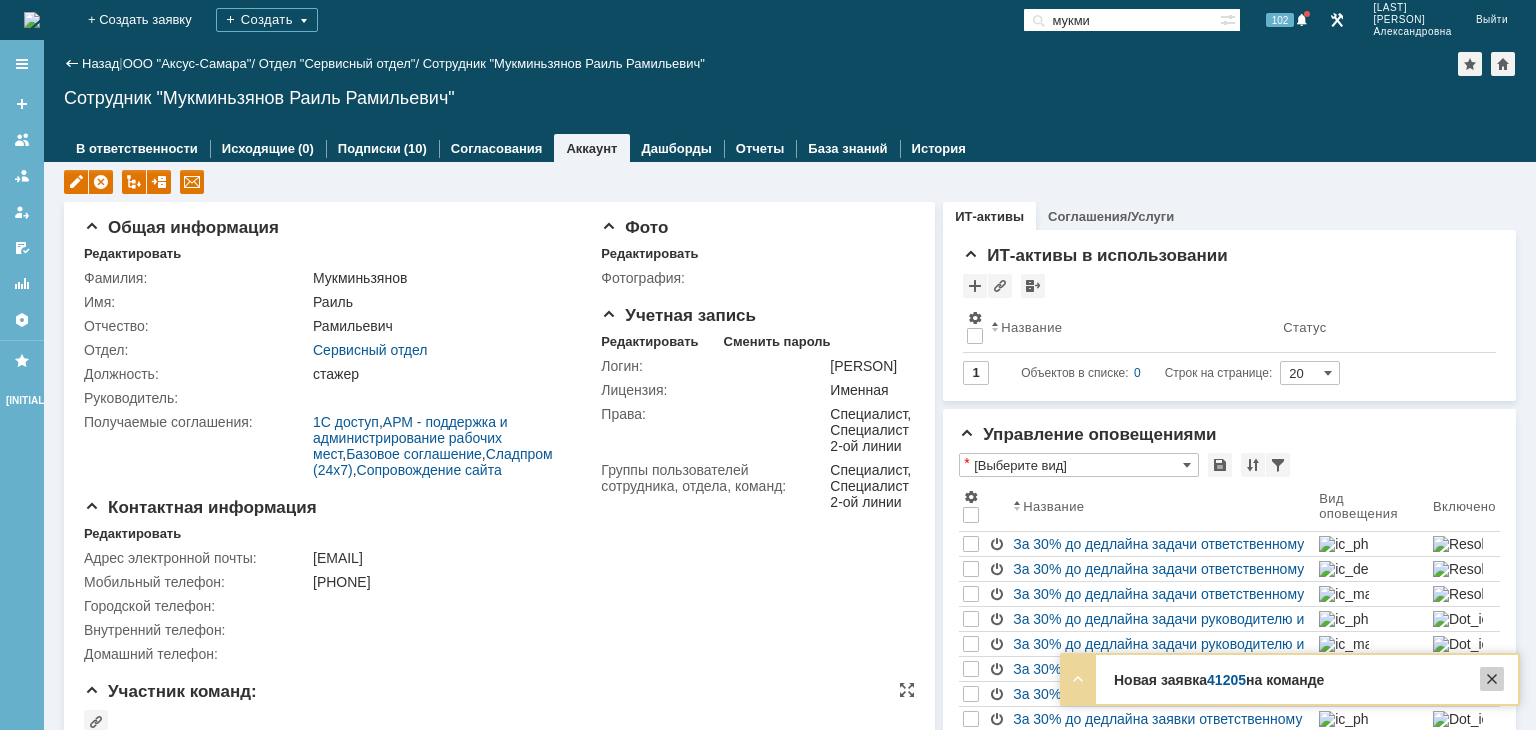 click at bounding box center [1492, 679] 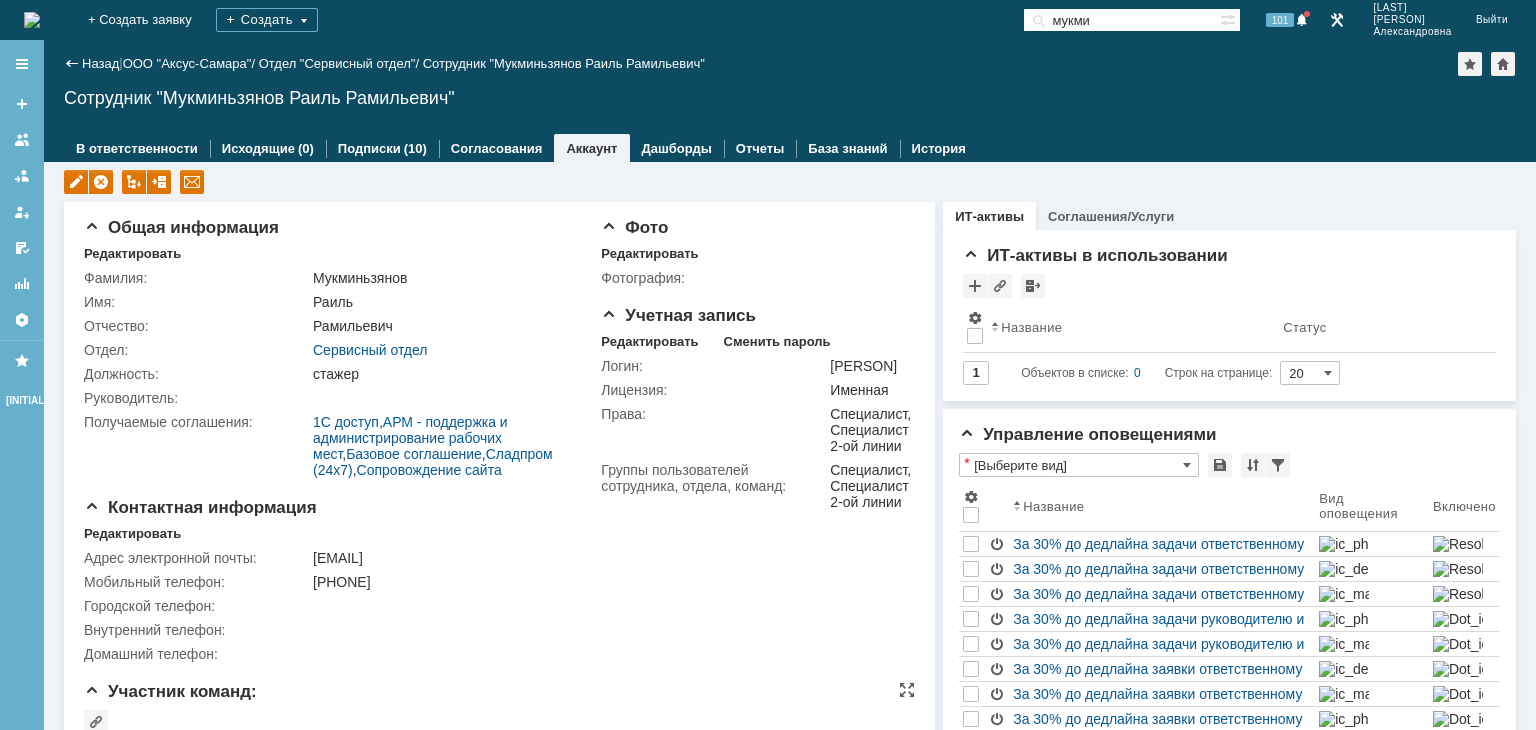 scroll, scrollTop: 133, scrollLeft: 0, axis: vertical 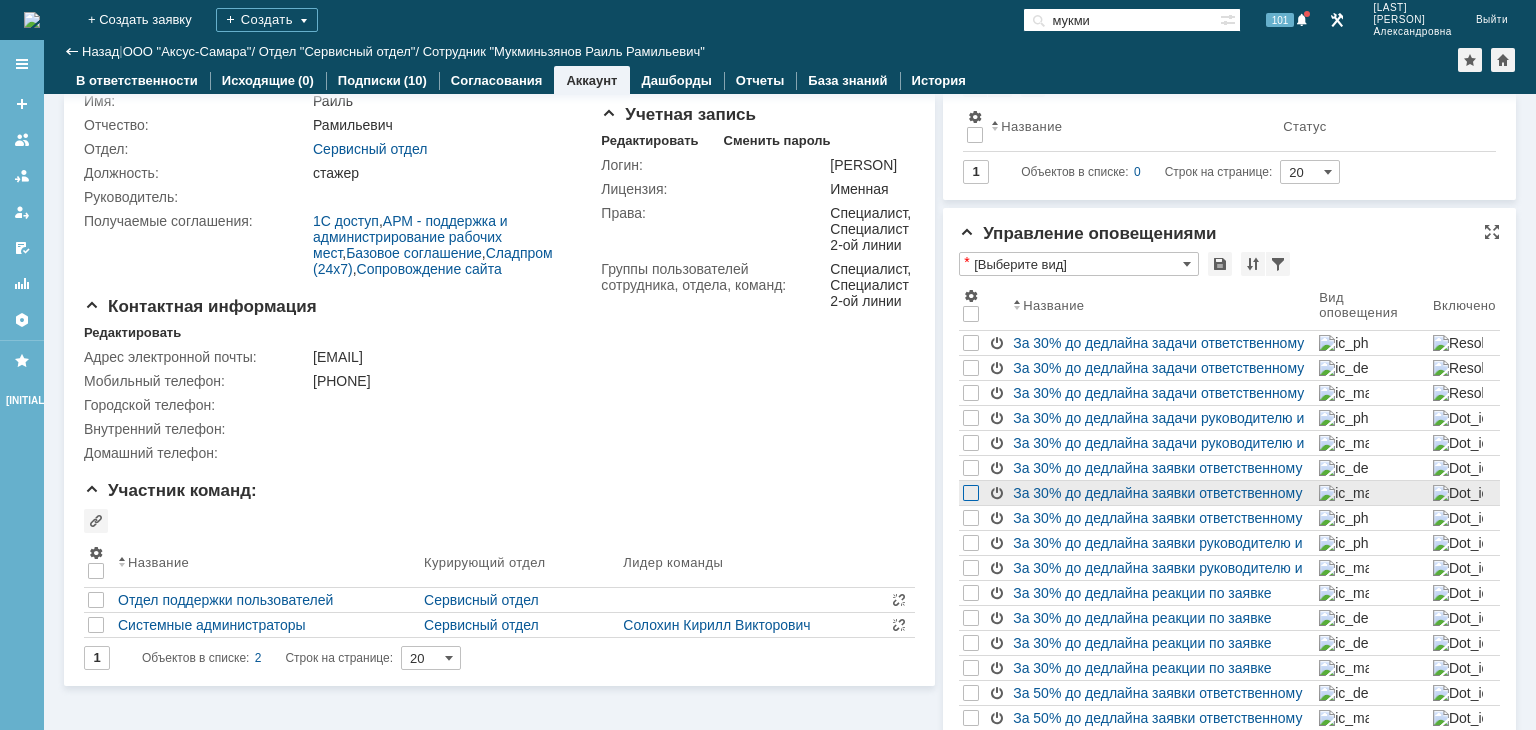 click at bounding box center [971, 343] 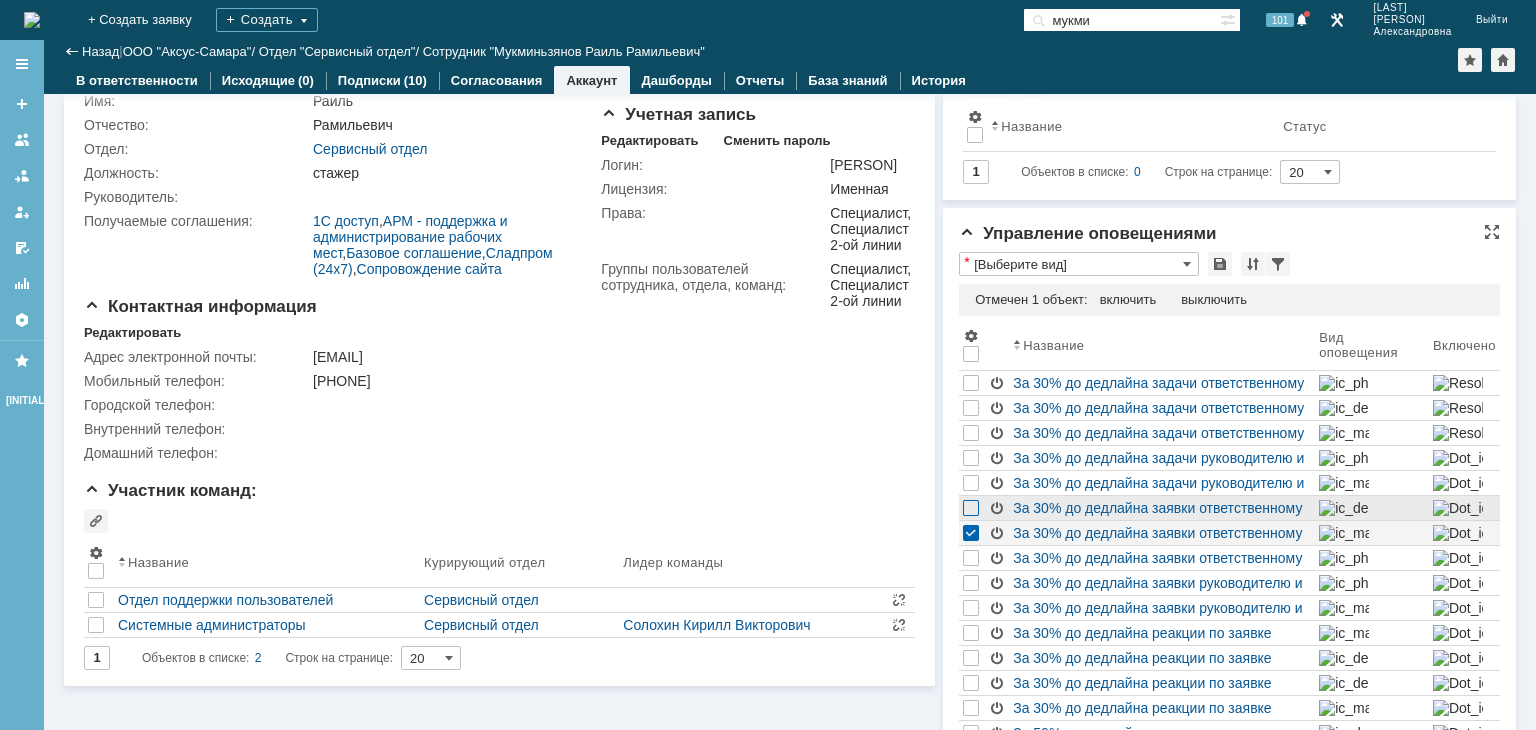 click at bounding box center (971, 408) 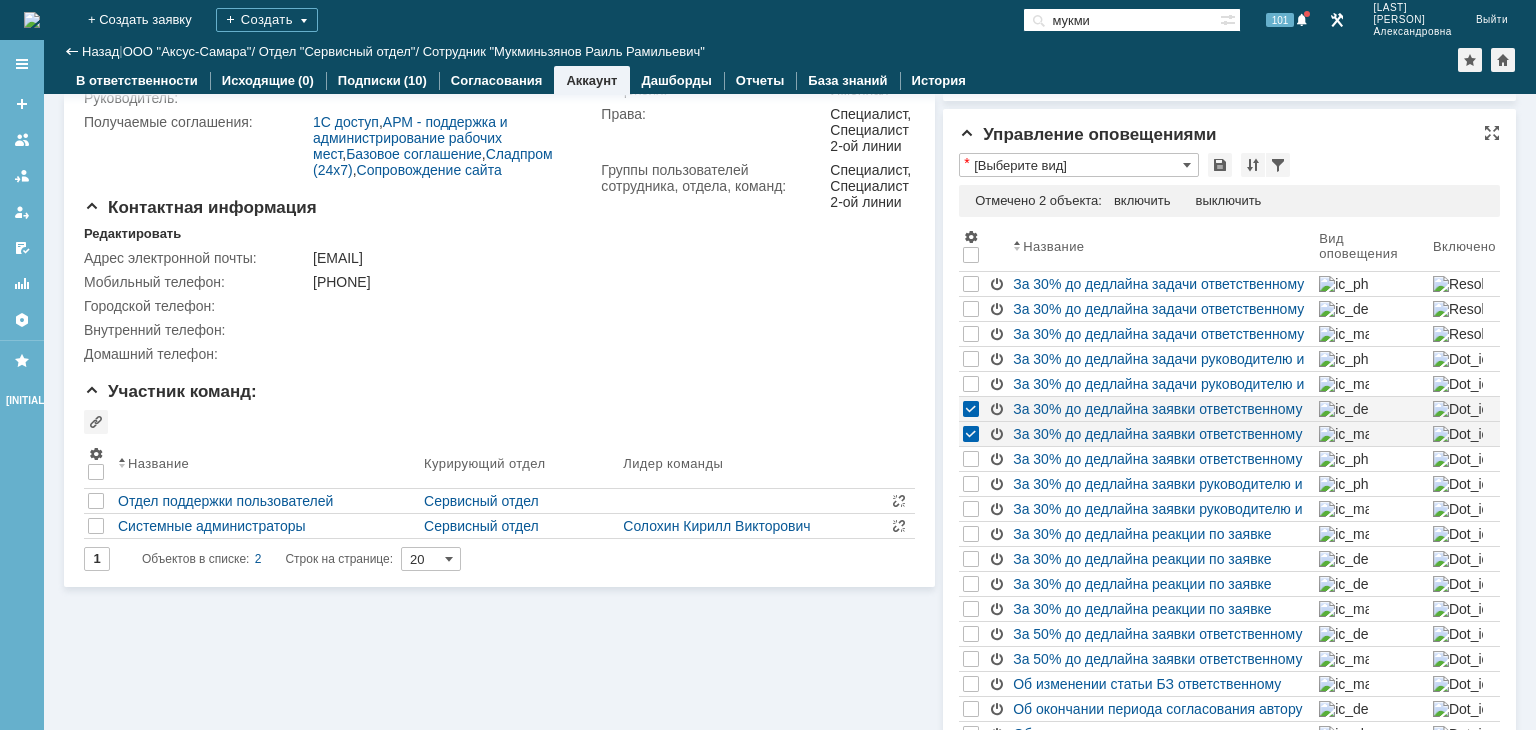 scroll, scrollTop: 266, scrollLeft: 0, axis: vertical 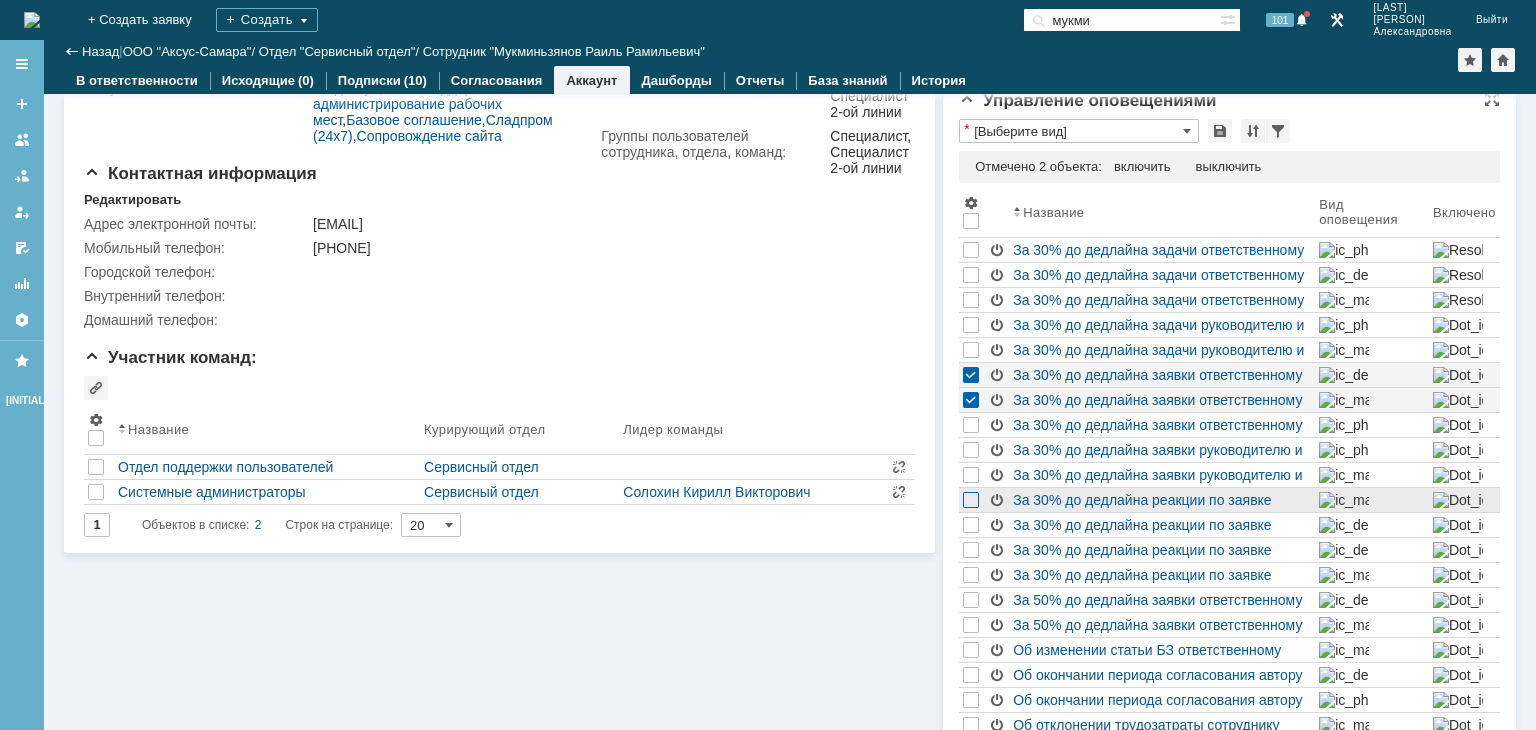 click at bounding box center (971, 250) 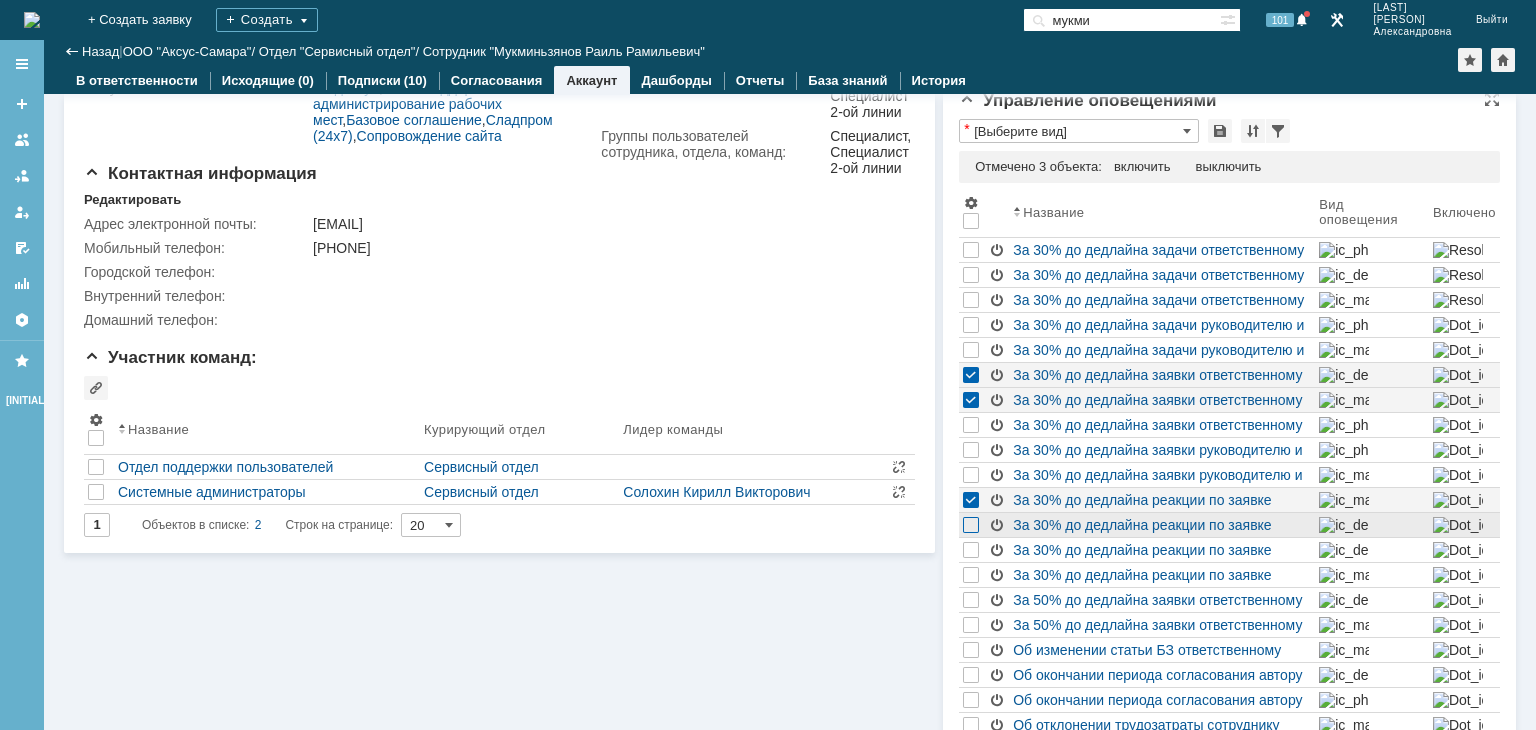 click at bounding box center [971, 275] 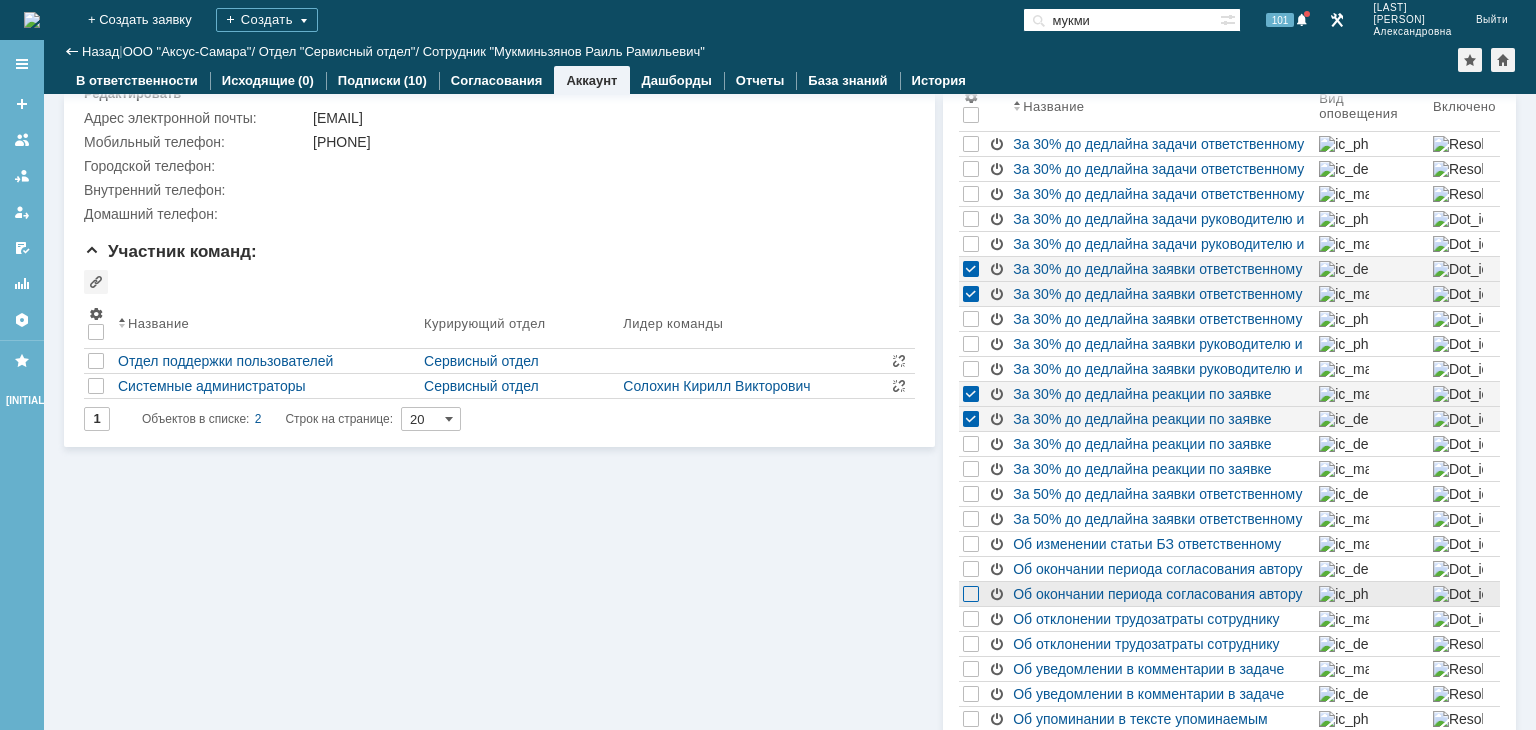 scroll, scrollTop: 400, scrollLeft: 0, axis: vertical 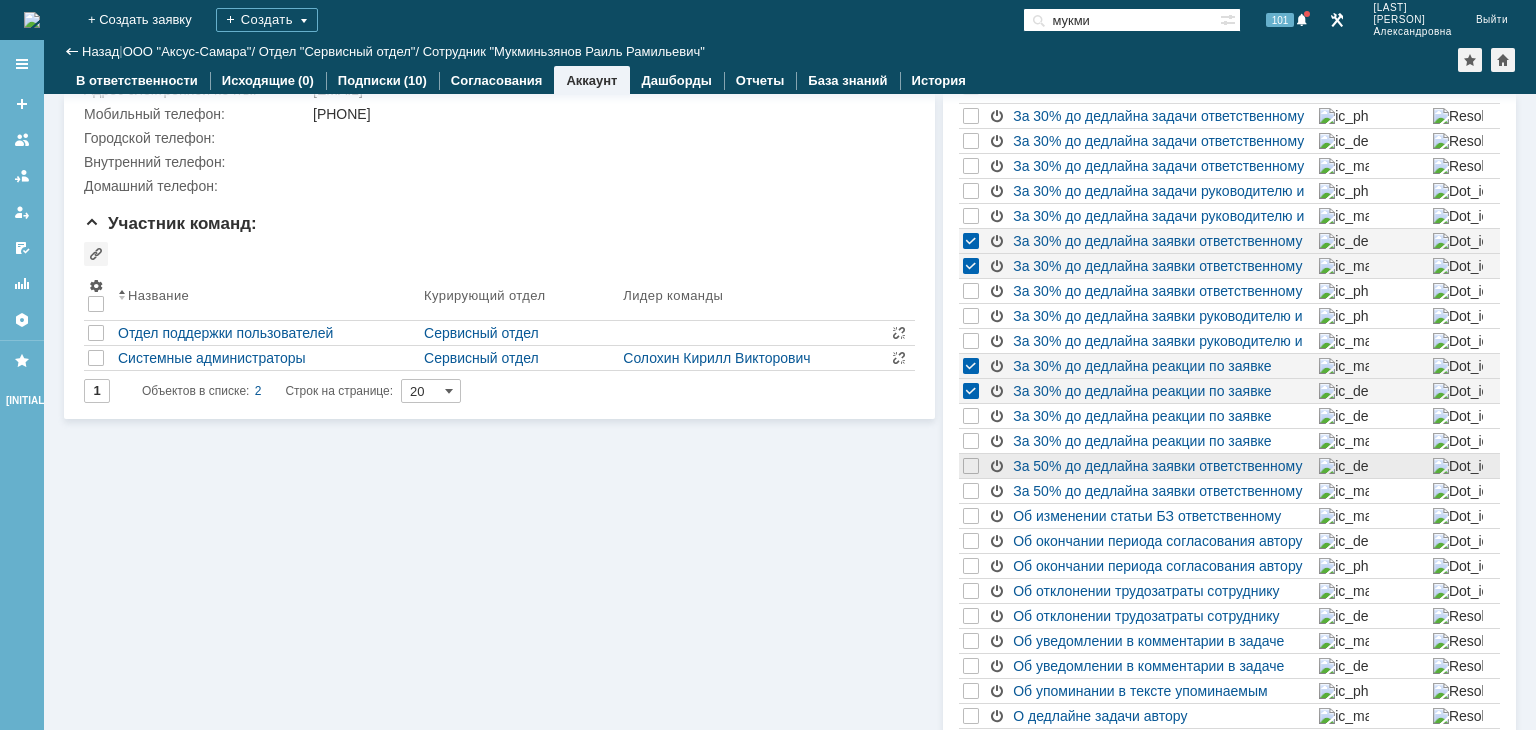 click at bounding box center [974, 466] 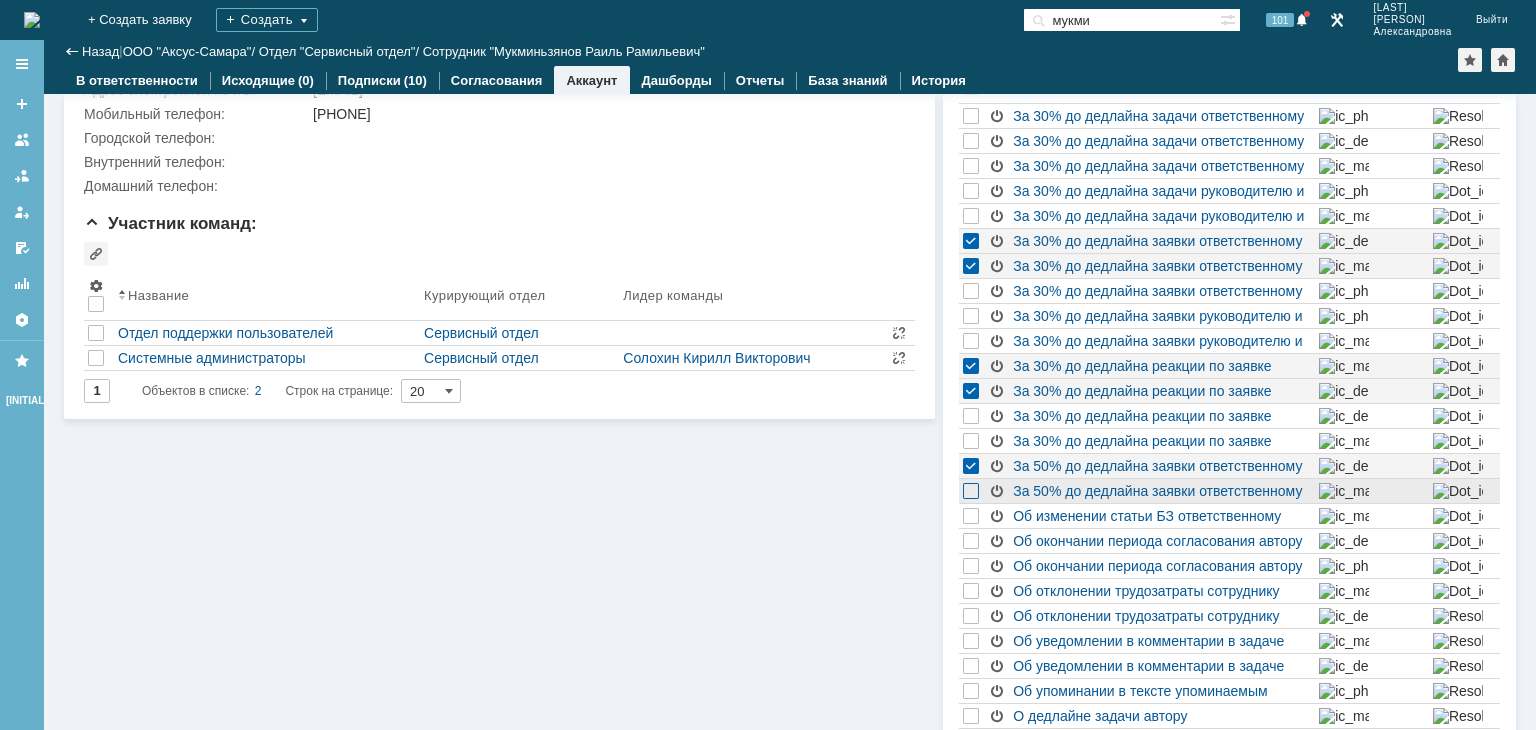 click at bounding box center (971, 141) 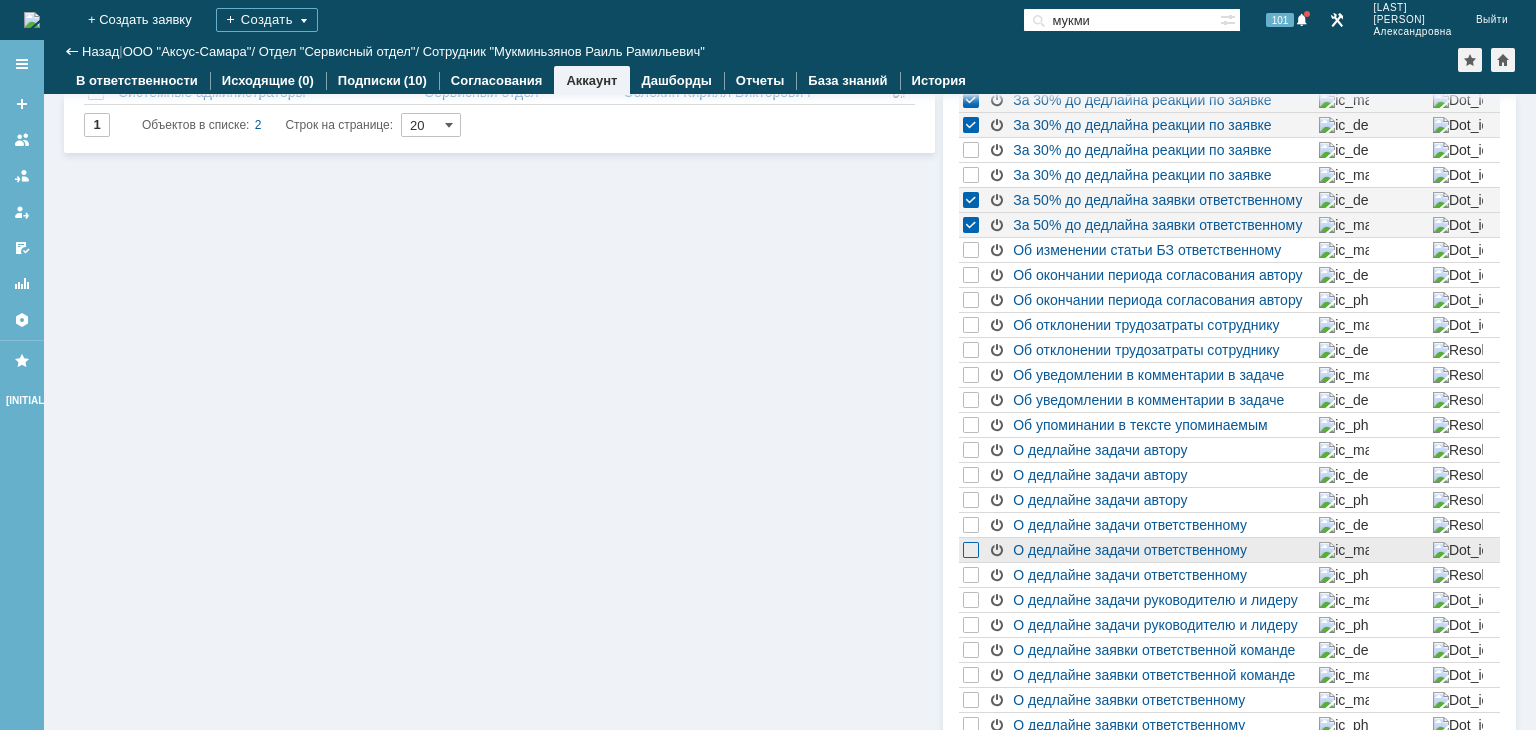scroll, scrollTop: 933, scrollLeft: 0, axis: vertical 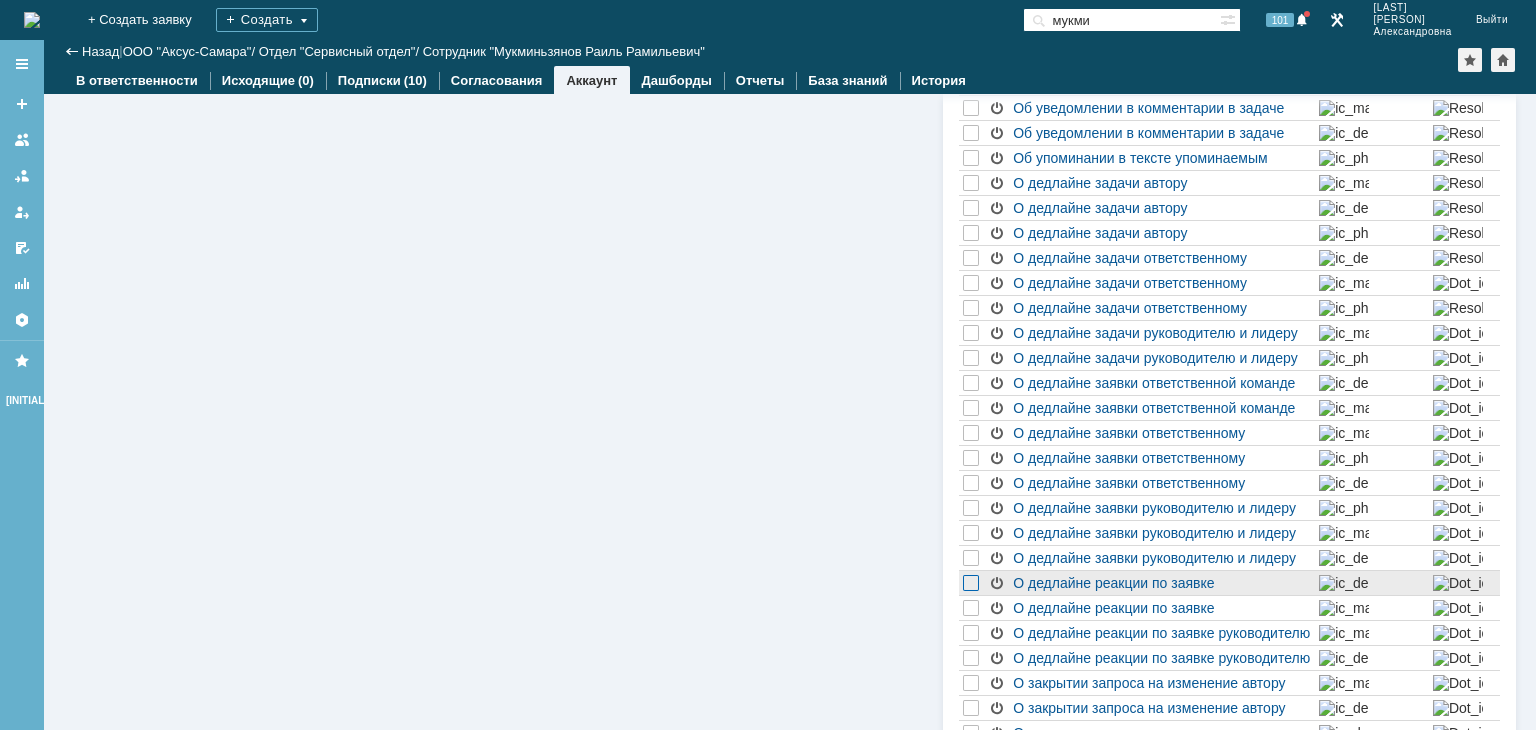 click at bounding box center [974, 583] 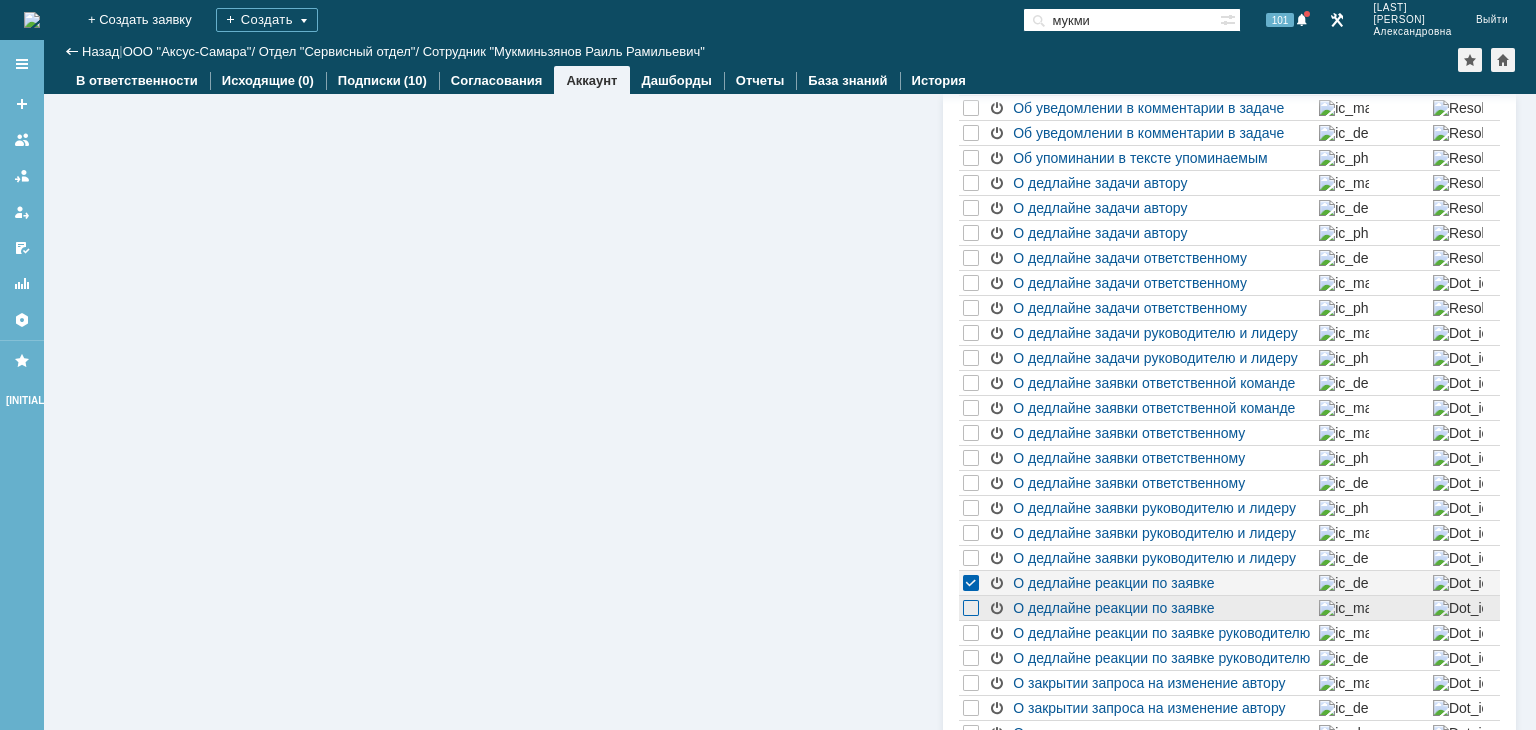 click at bounding box center [971, -392] 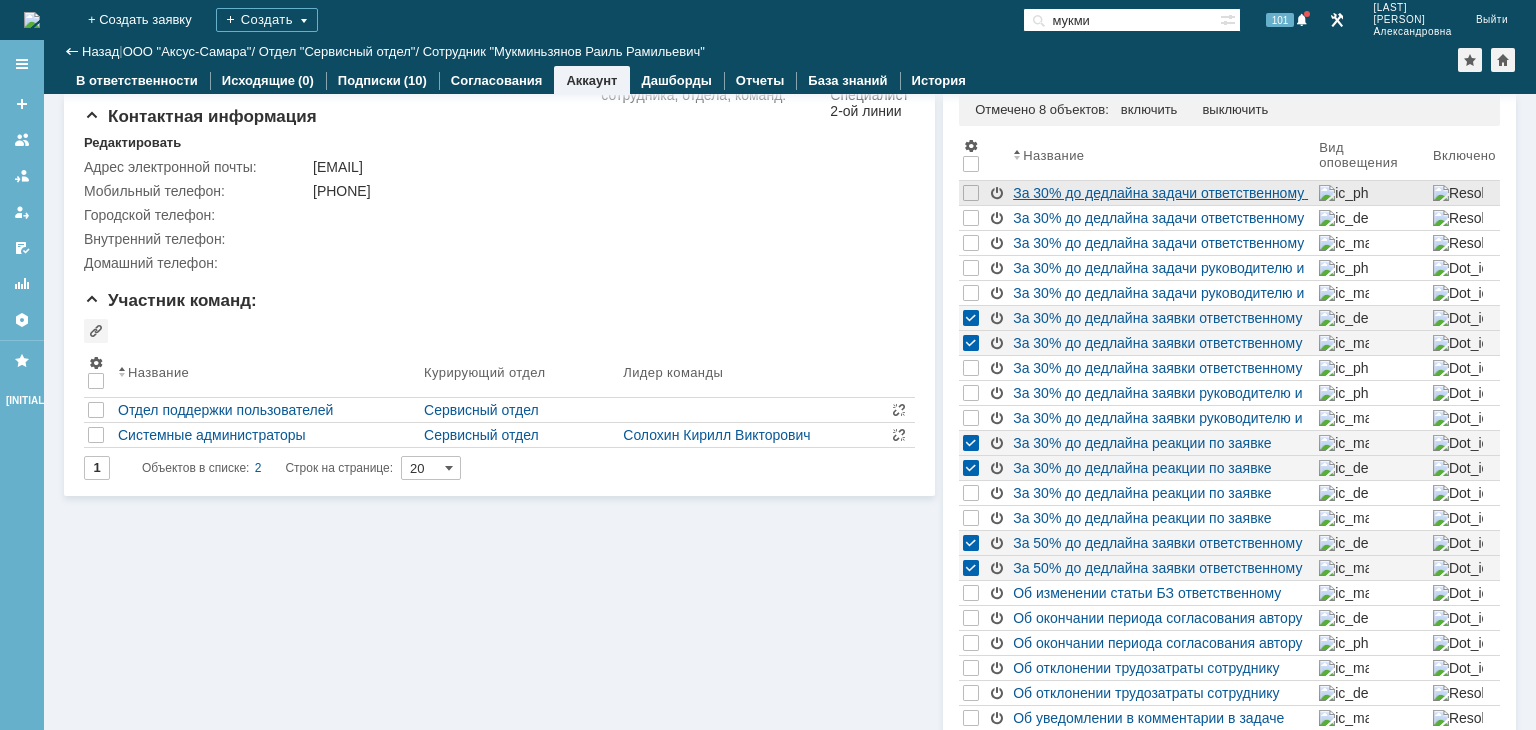 scroll, scrollTop: 266, scrollLeft: 0, axis: vertical 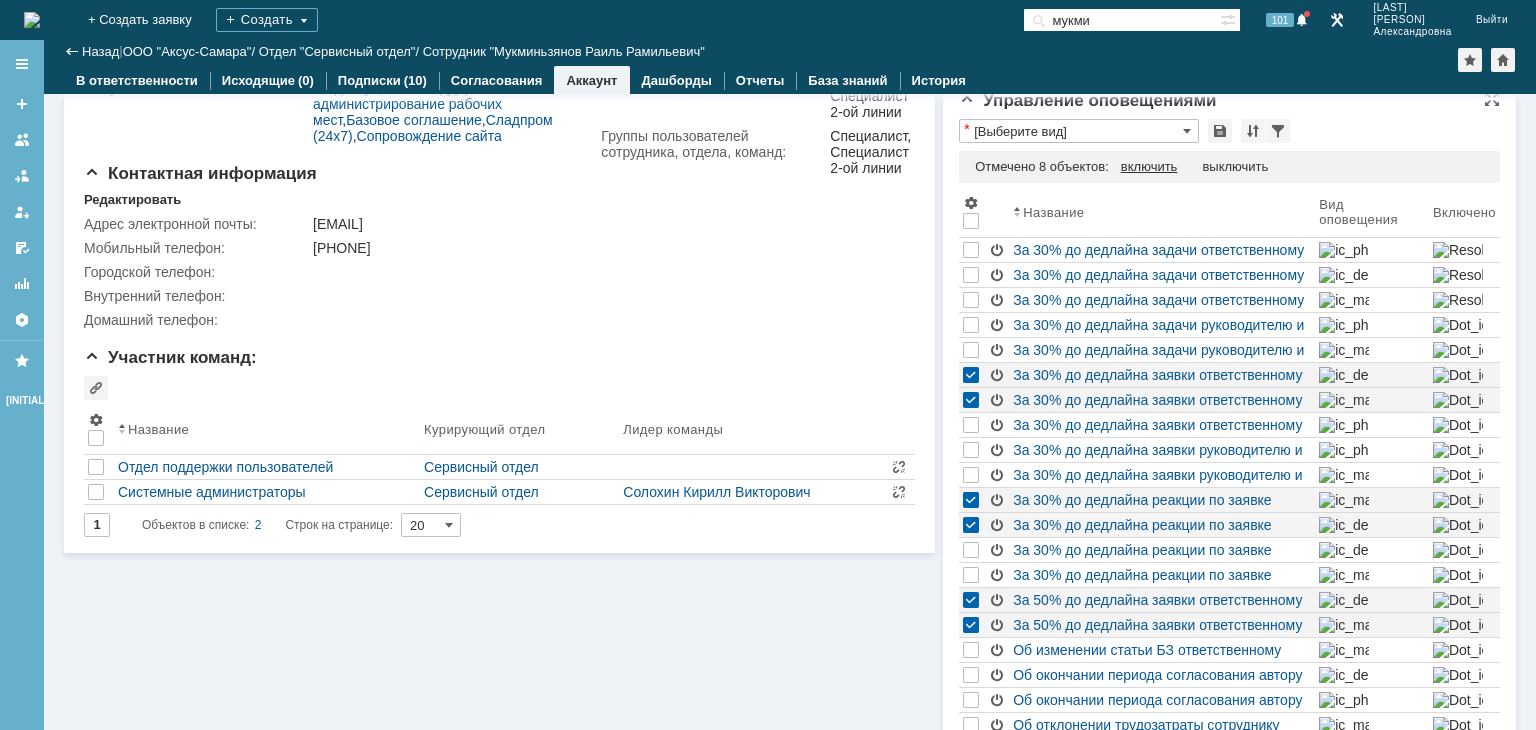 click on "включить" at bounding box center (1149, 167) 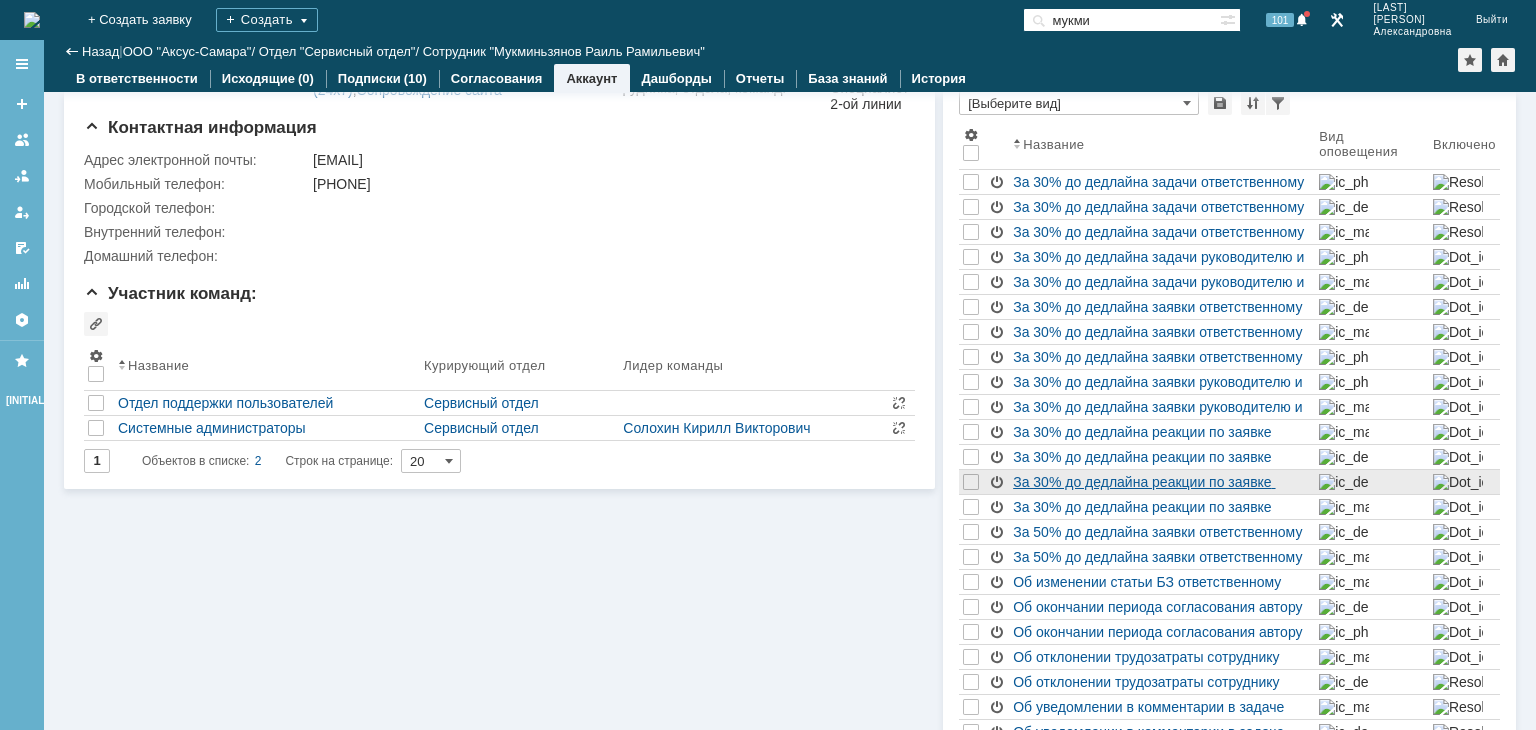 type on "[Выберите вид]" 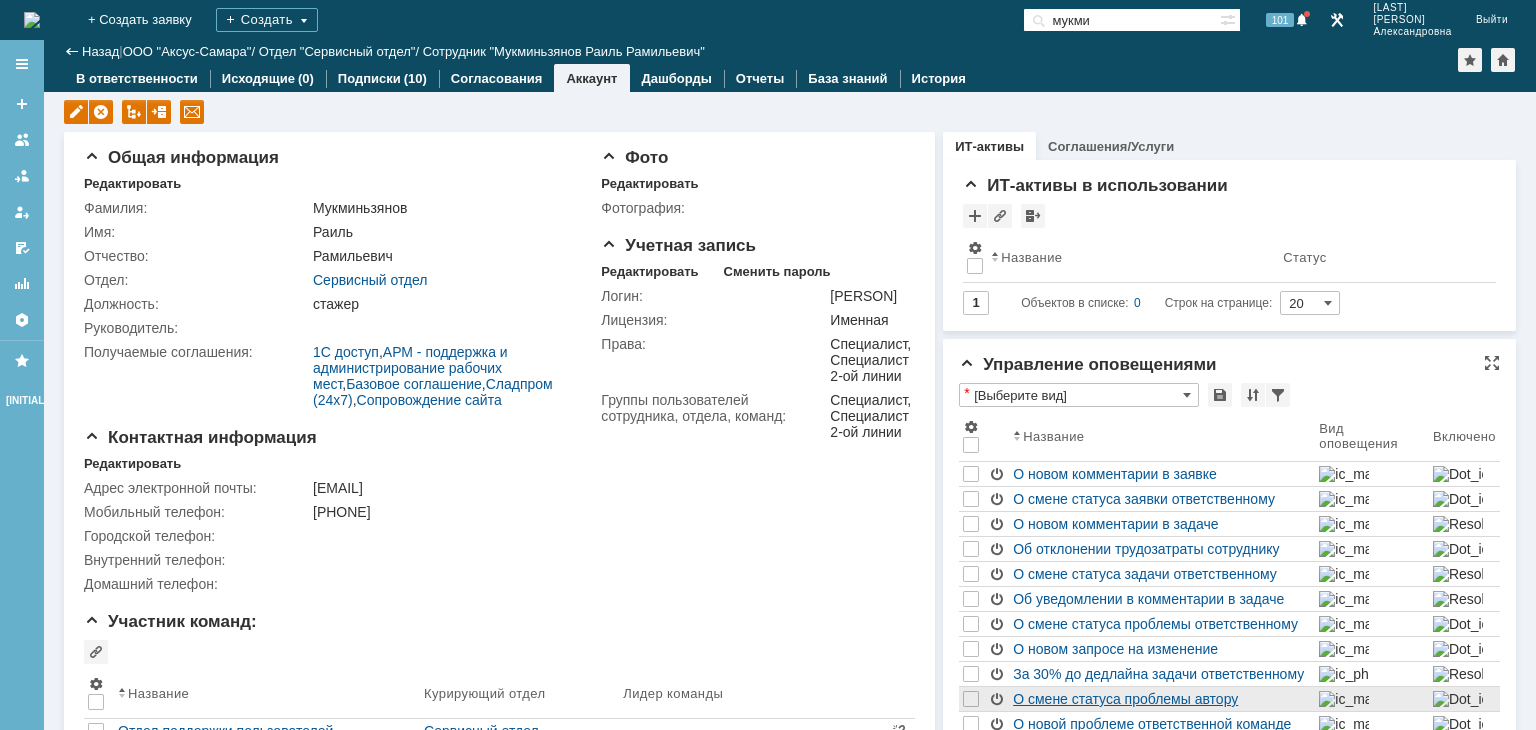 scroll, scrollTop: 133, scrollLeft: 0, axis: vertical 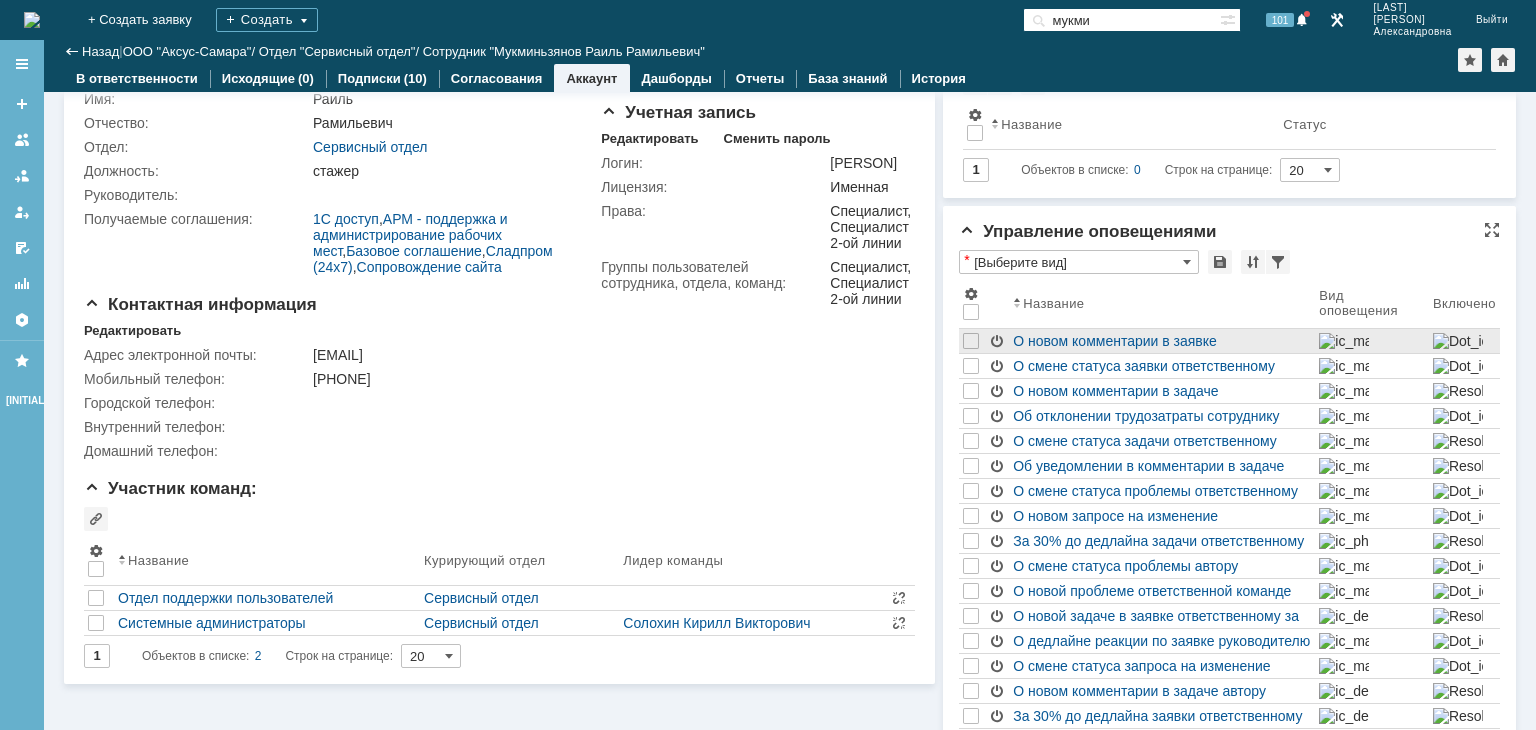 click at bounding box center (974, 341) 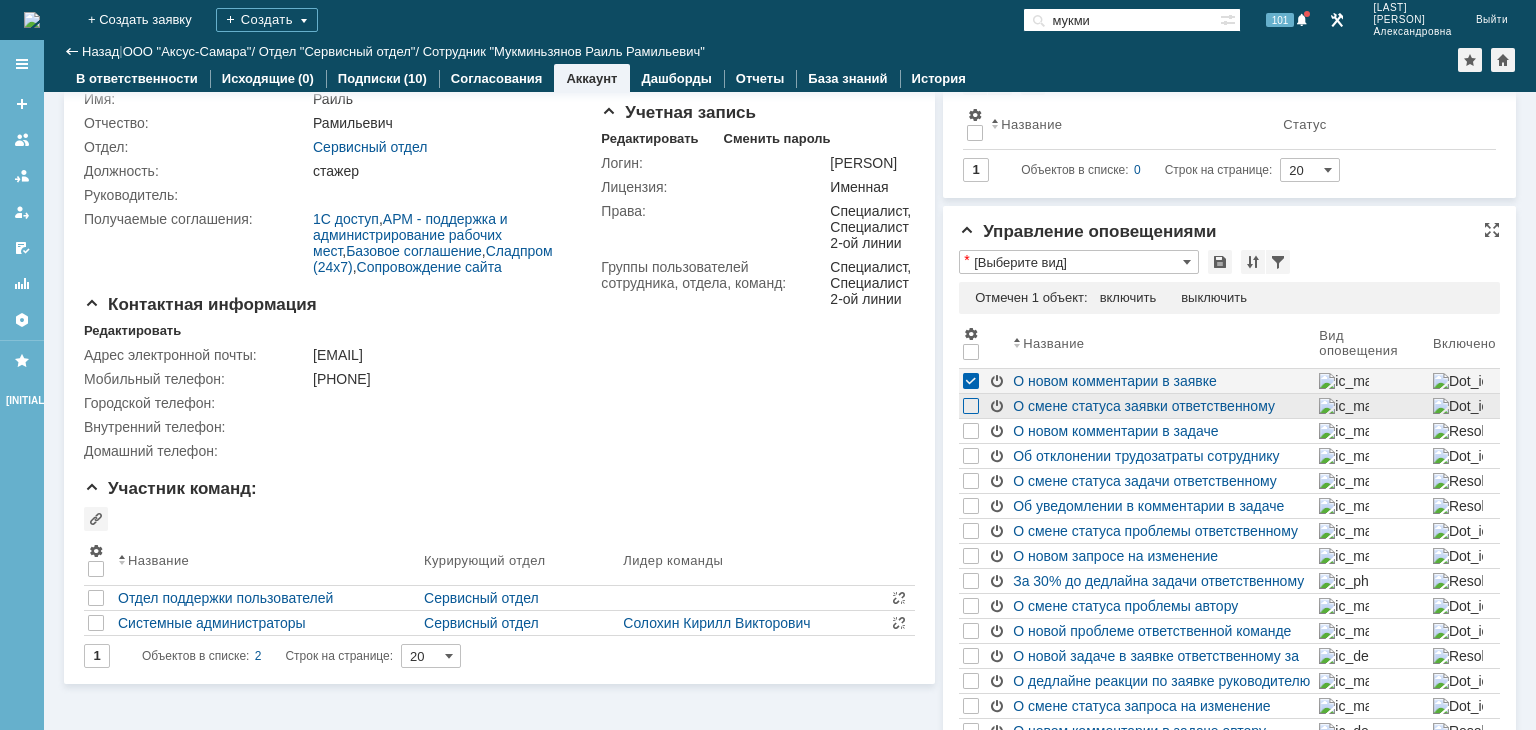 click at bounding box center (971, 406) 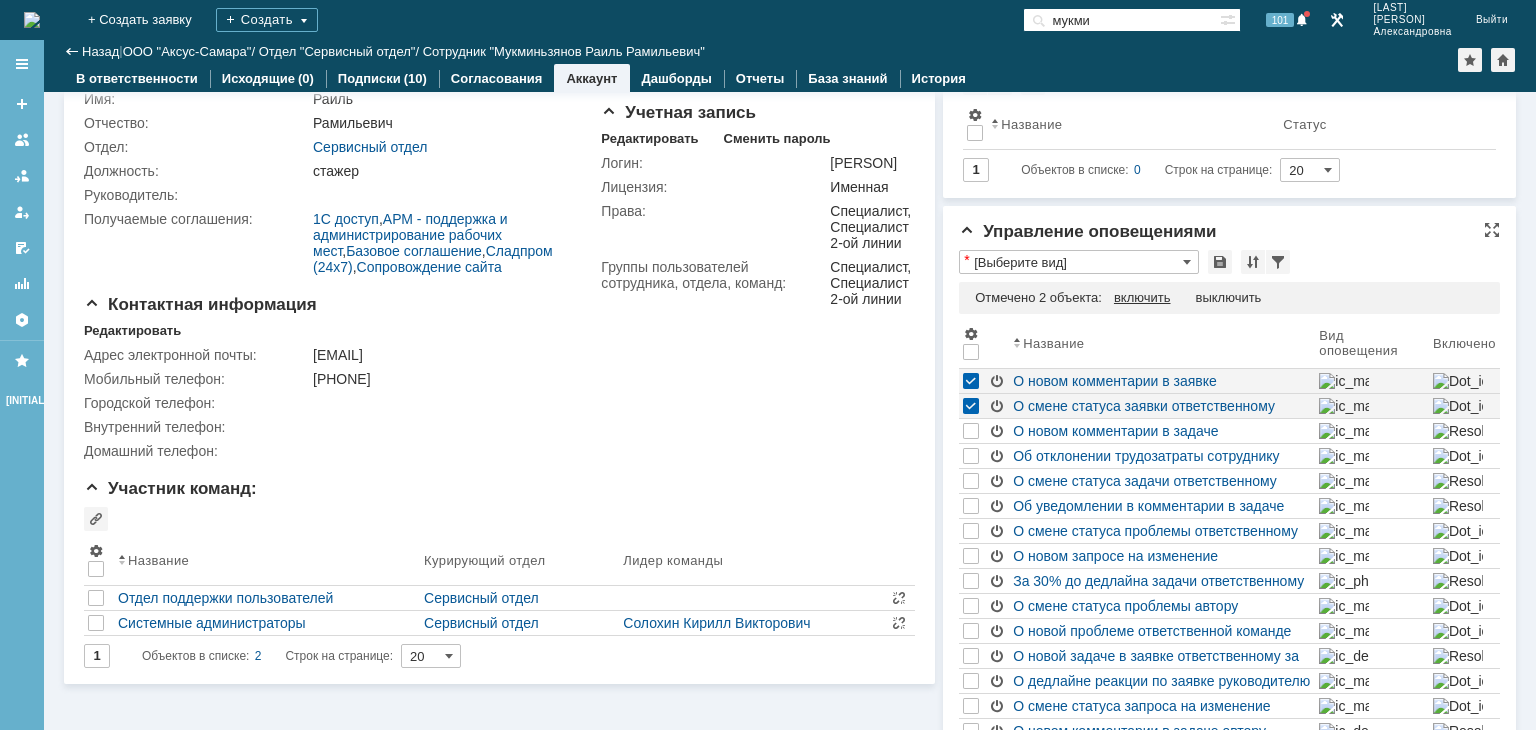 click on "включить" at bounding box center (1142, 298) 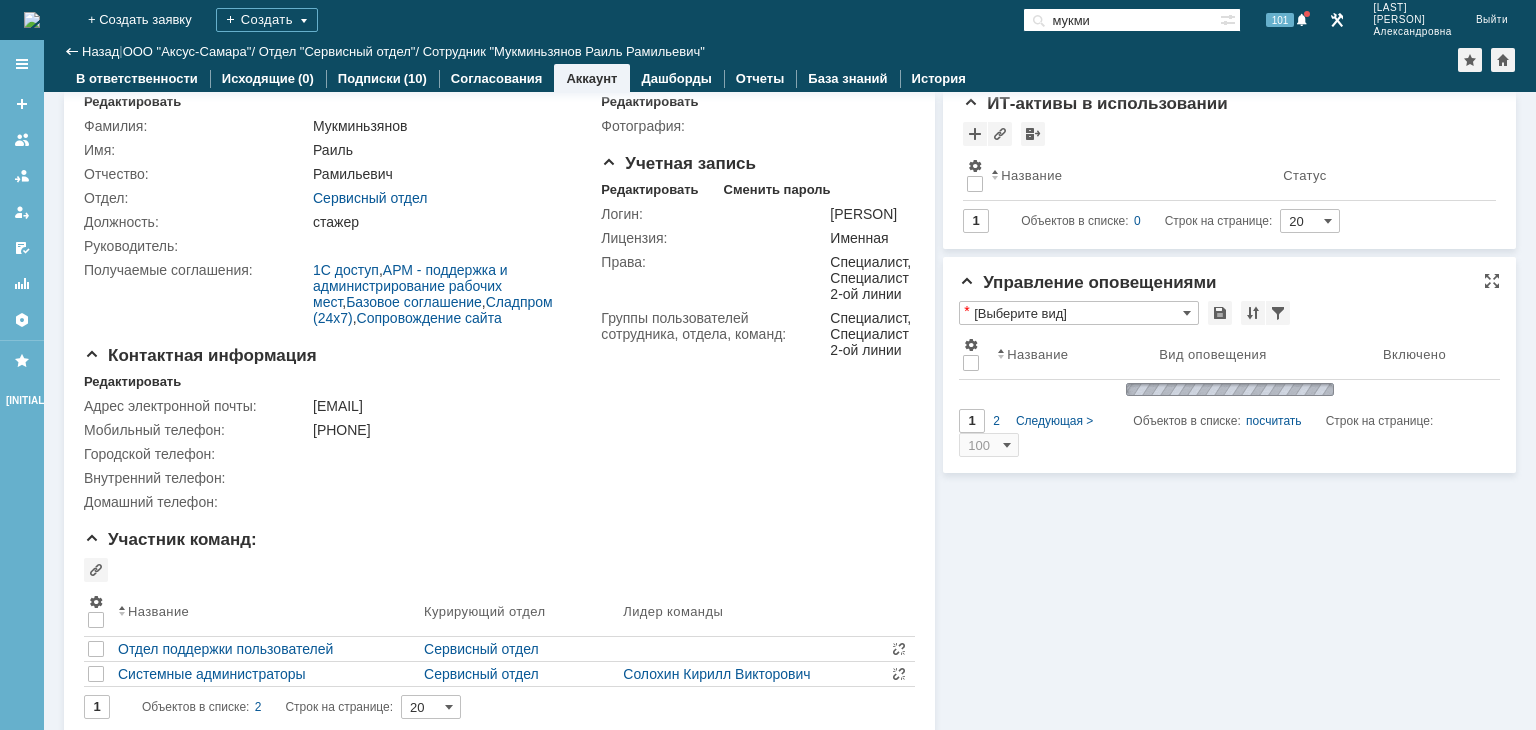 scroll, scrollTop: 133, scrollLeft: 0, axis: vertical 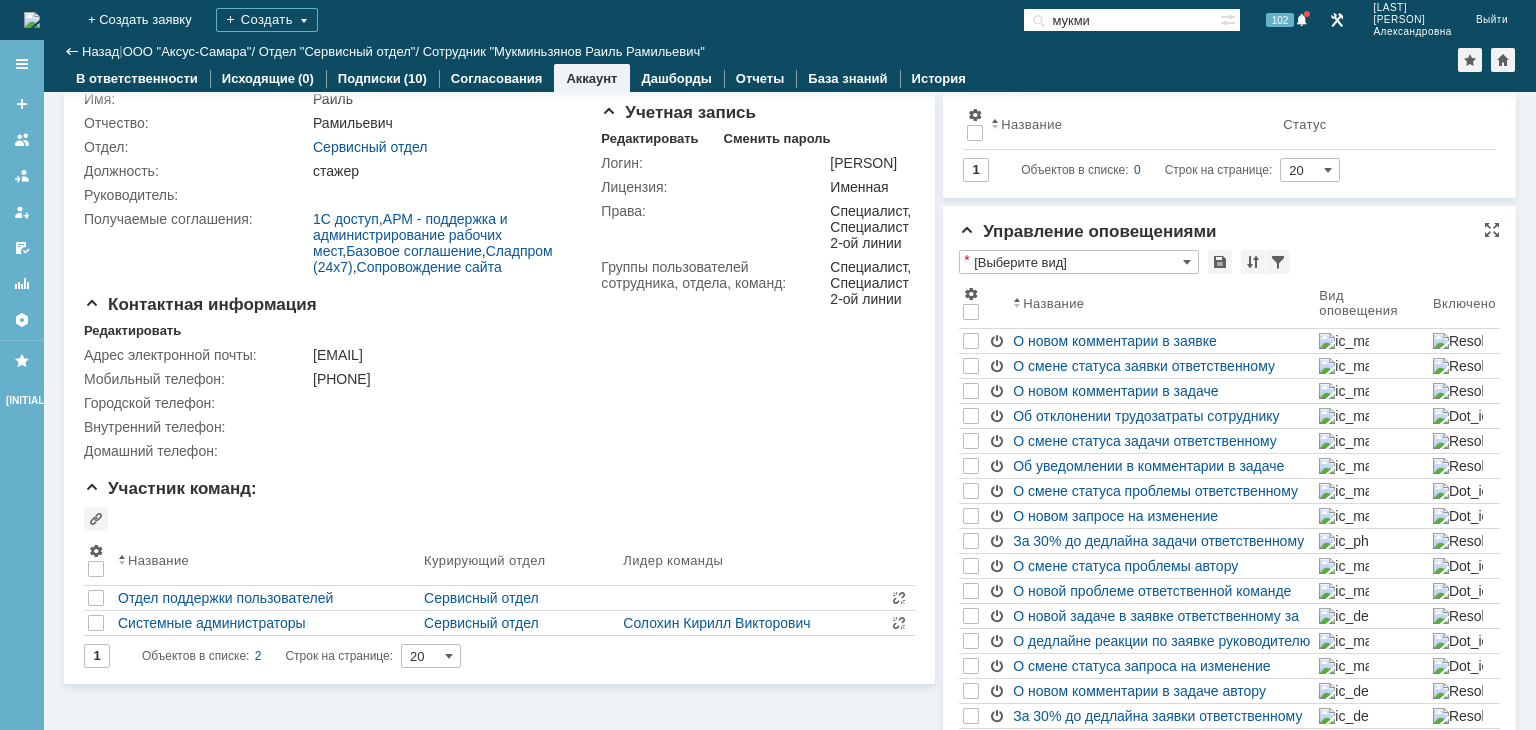 drag, startPoint x: 1128, startPoint y: 22, endPoint x: 1000, endPoint y: 21, distance: 128.0039 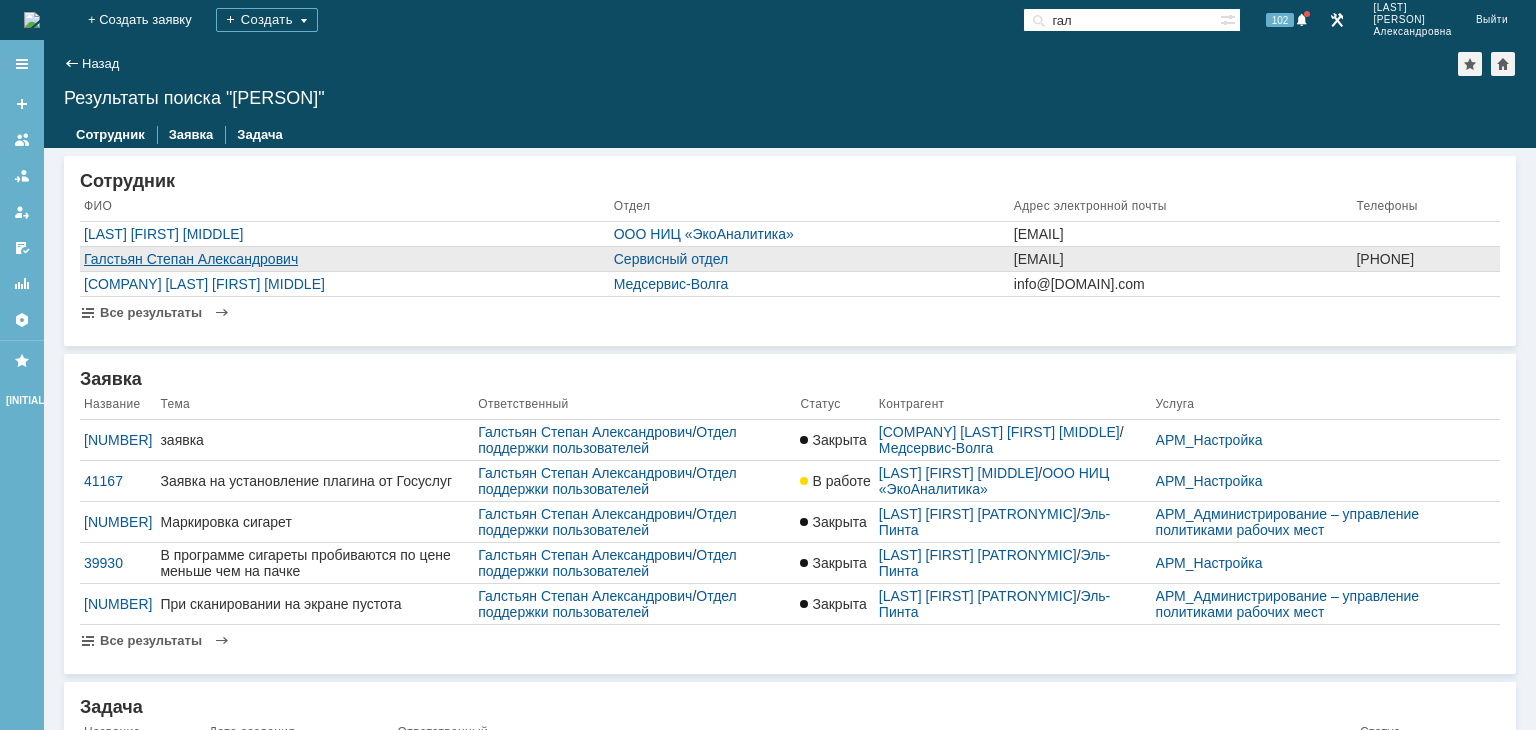 click on "Галстьян Степан Александрович" at bounding box center (345, 259) 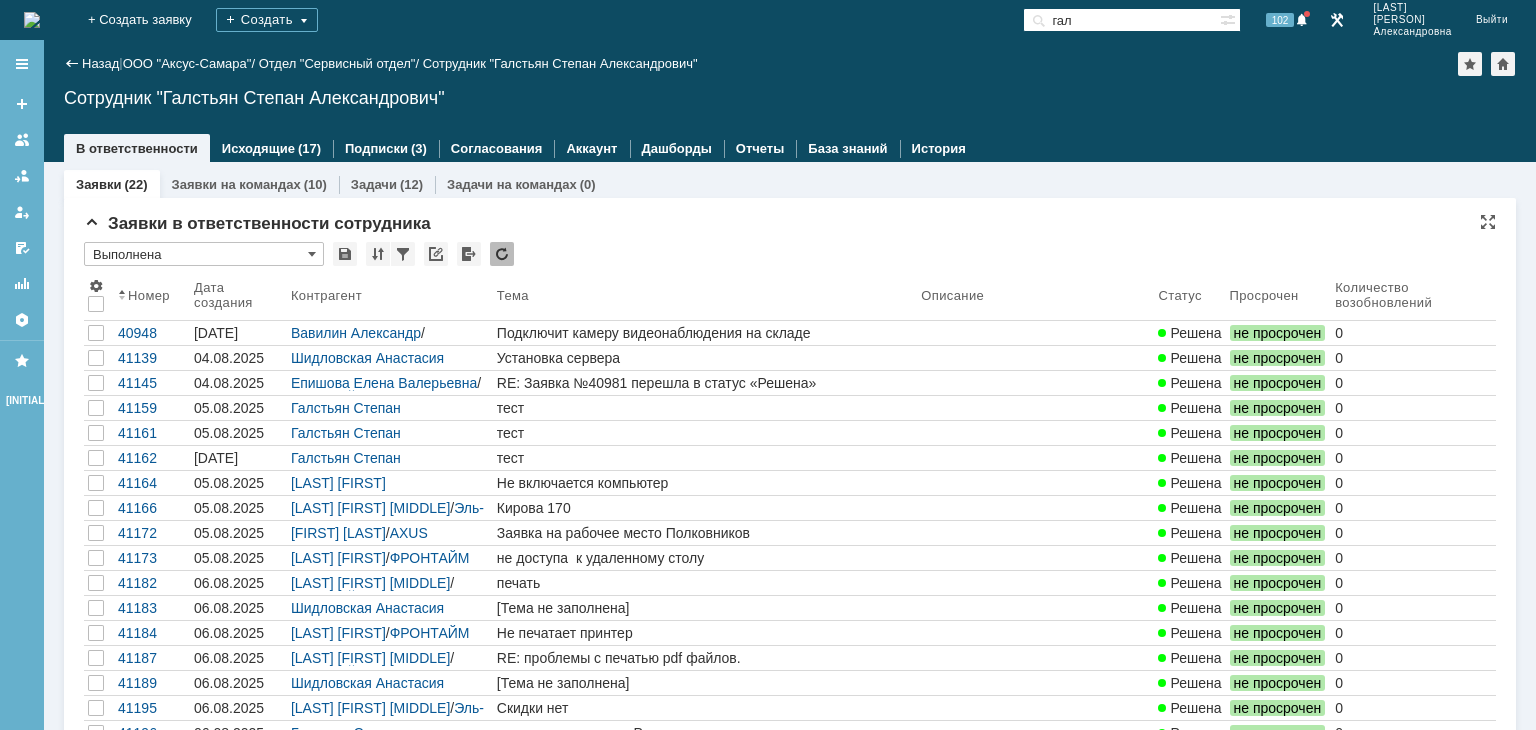 scroll, scrollTop: 0, scrollLeft: 0, axis: both 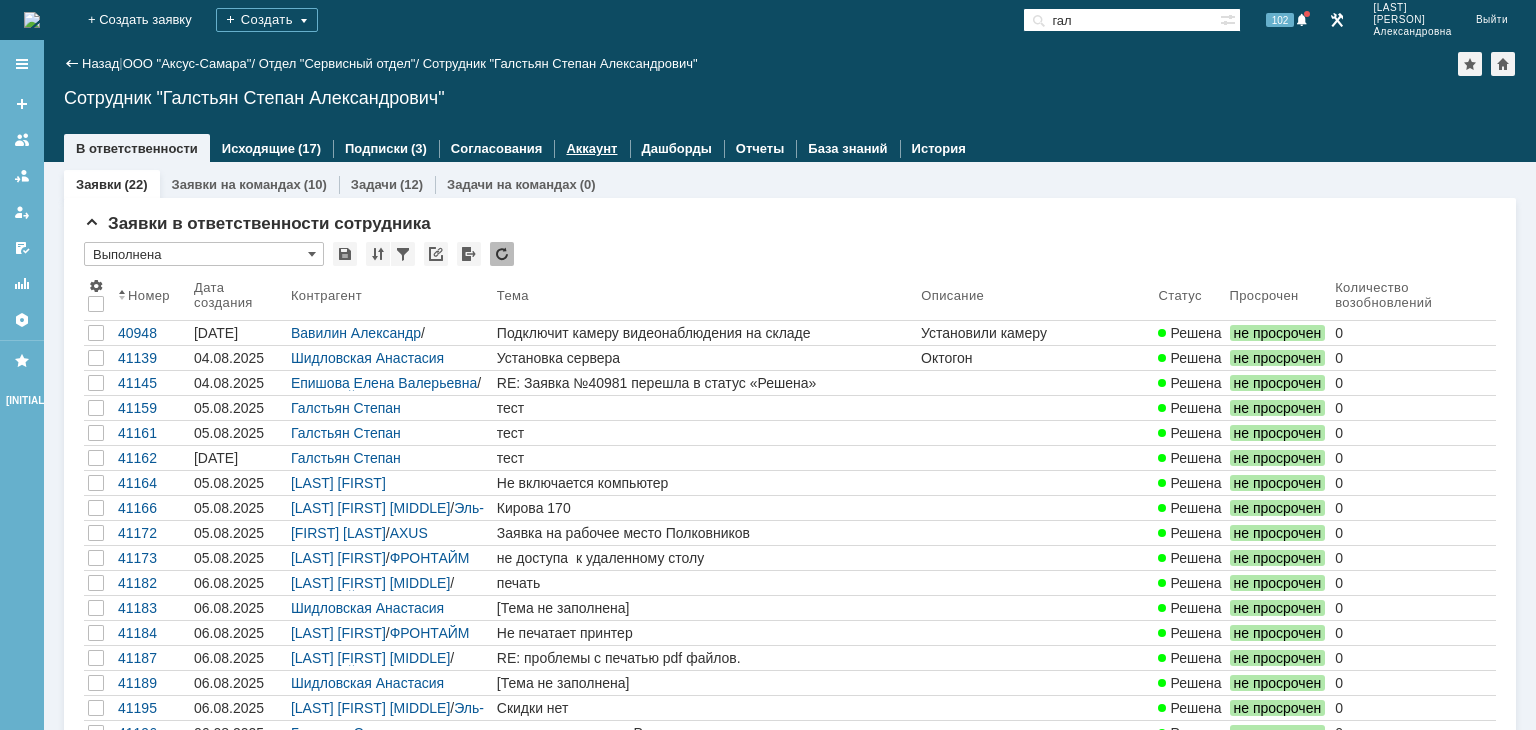 click on "Аккаунт" at bounding box center [591, 148] 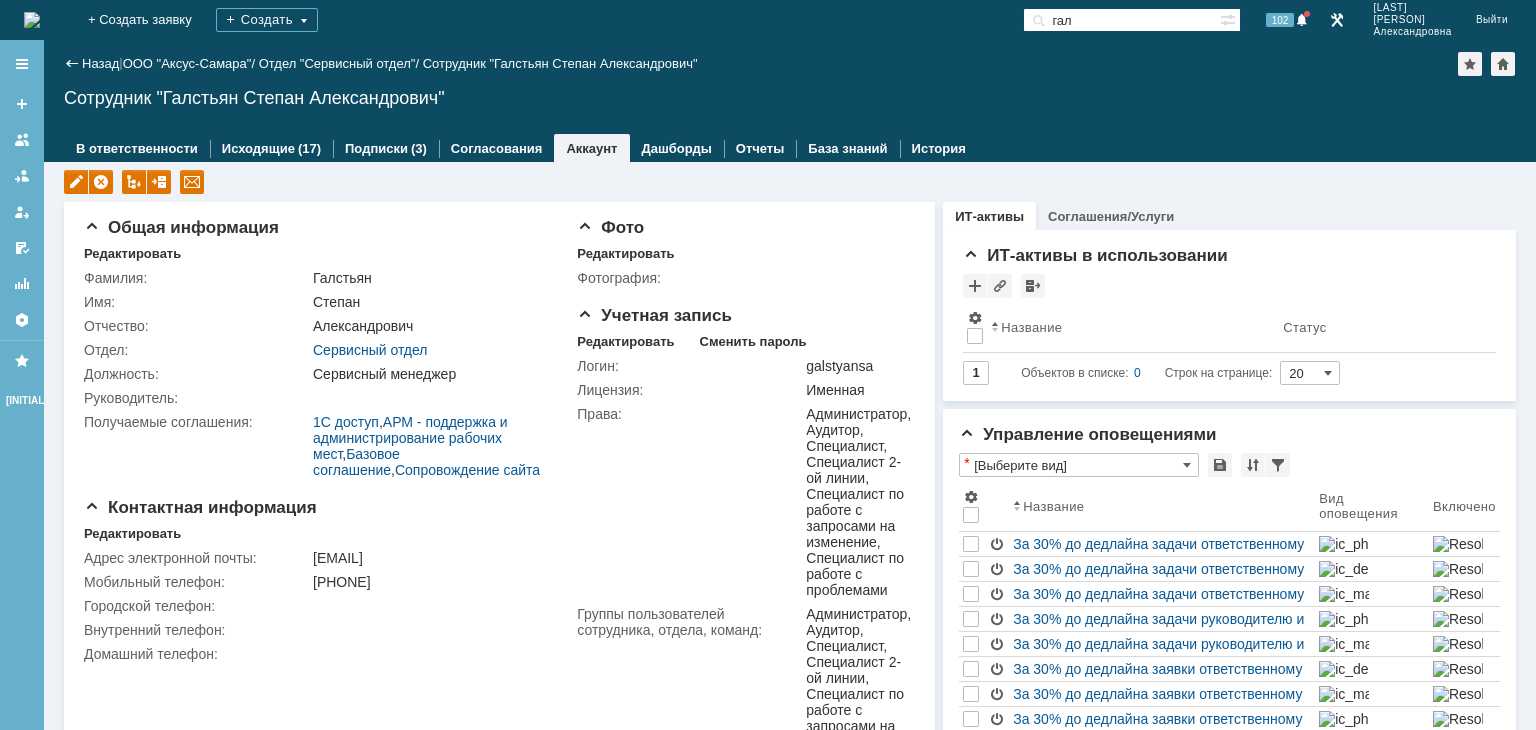 drag, startPoint x: 1144, startPoint y: 26, endPoint x: 1040, endPoint y: 26, distance: 104 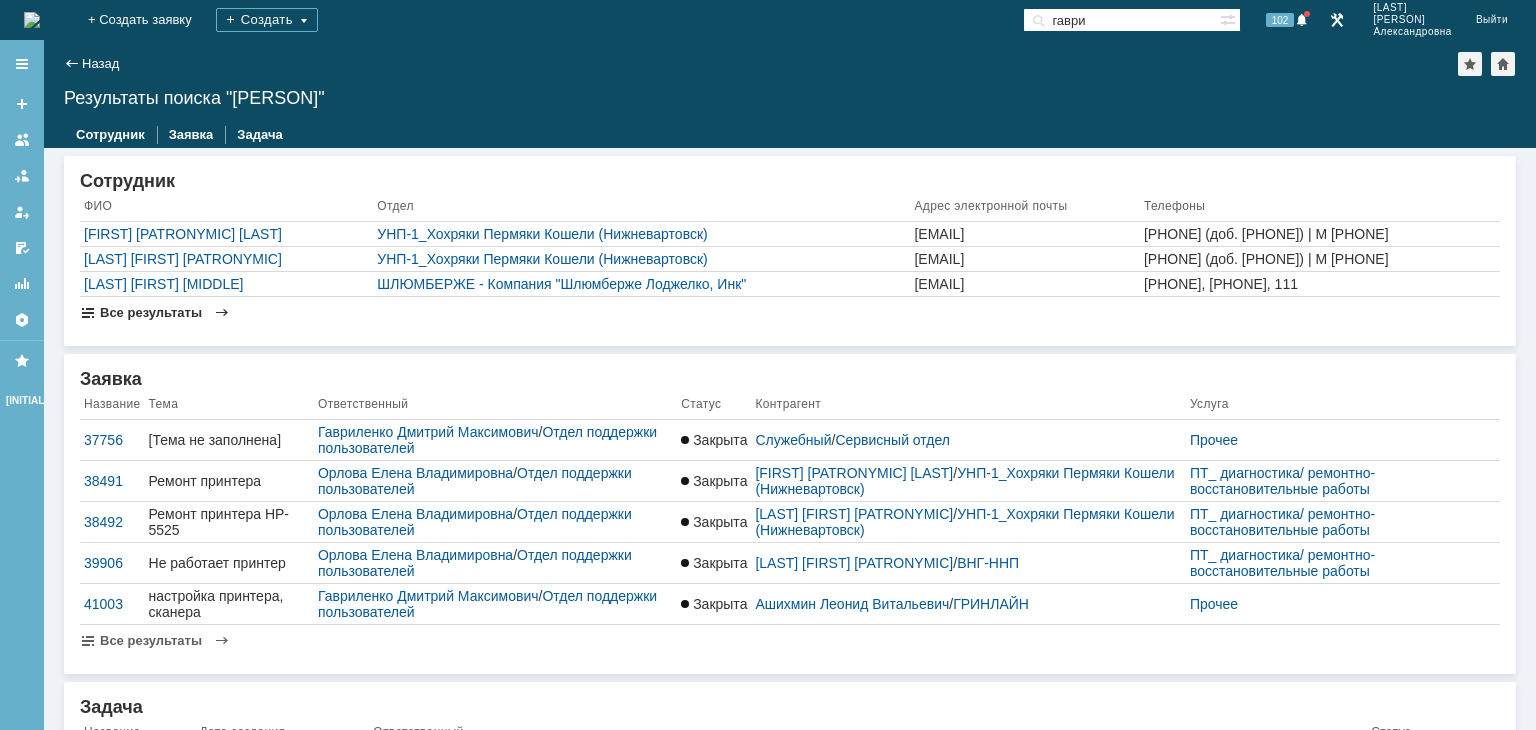 click on "Все результаты" at bounding box center [151, 312] 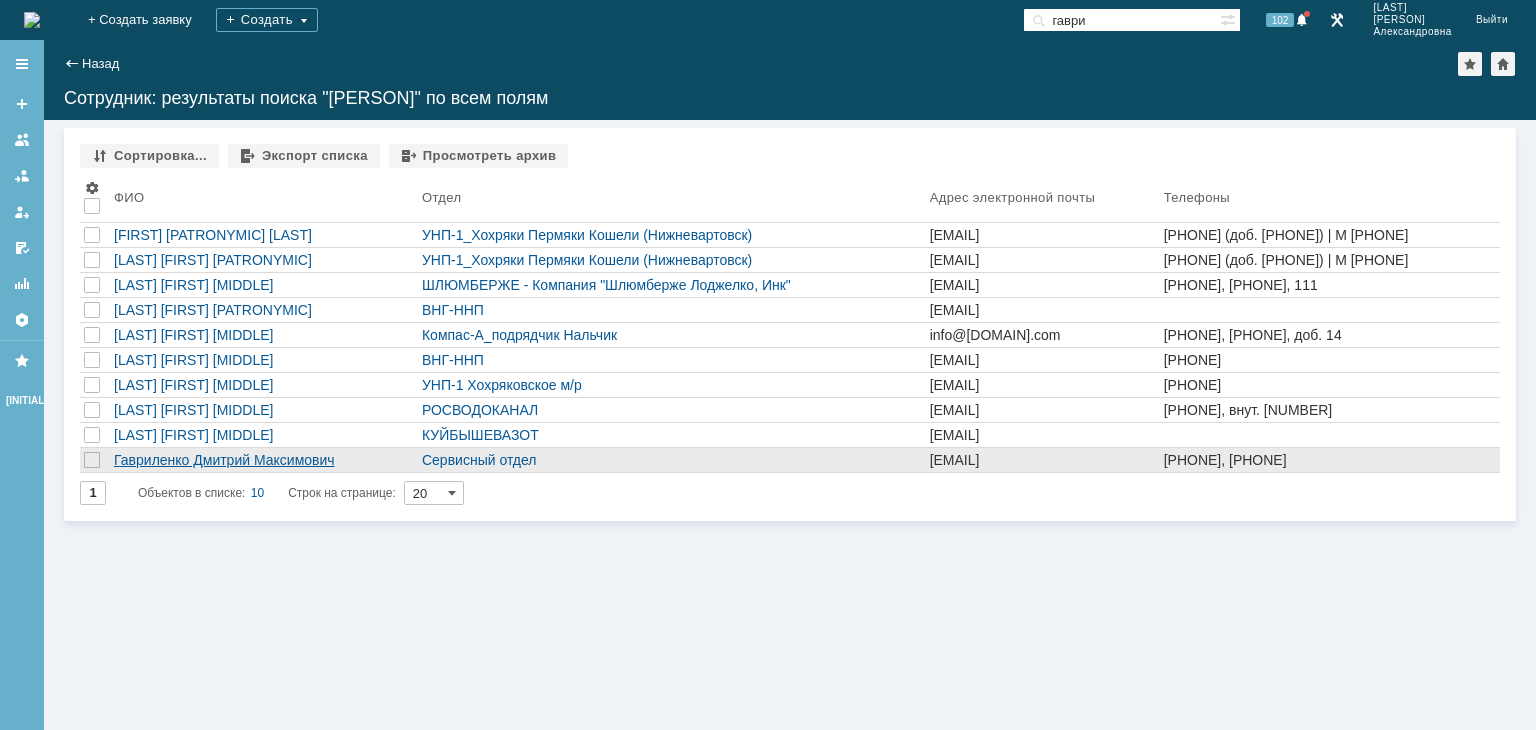 click on "Гавриленко Дмитрий Максимович" at bounding box center (264, 460) 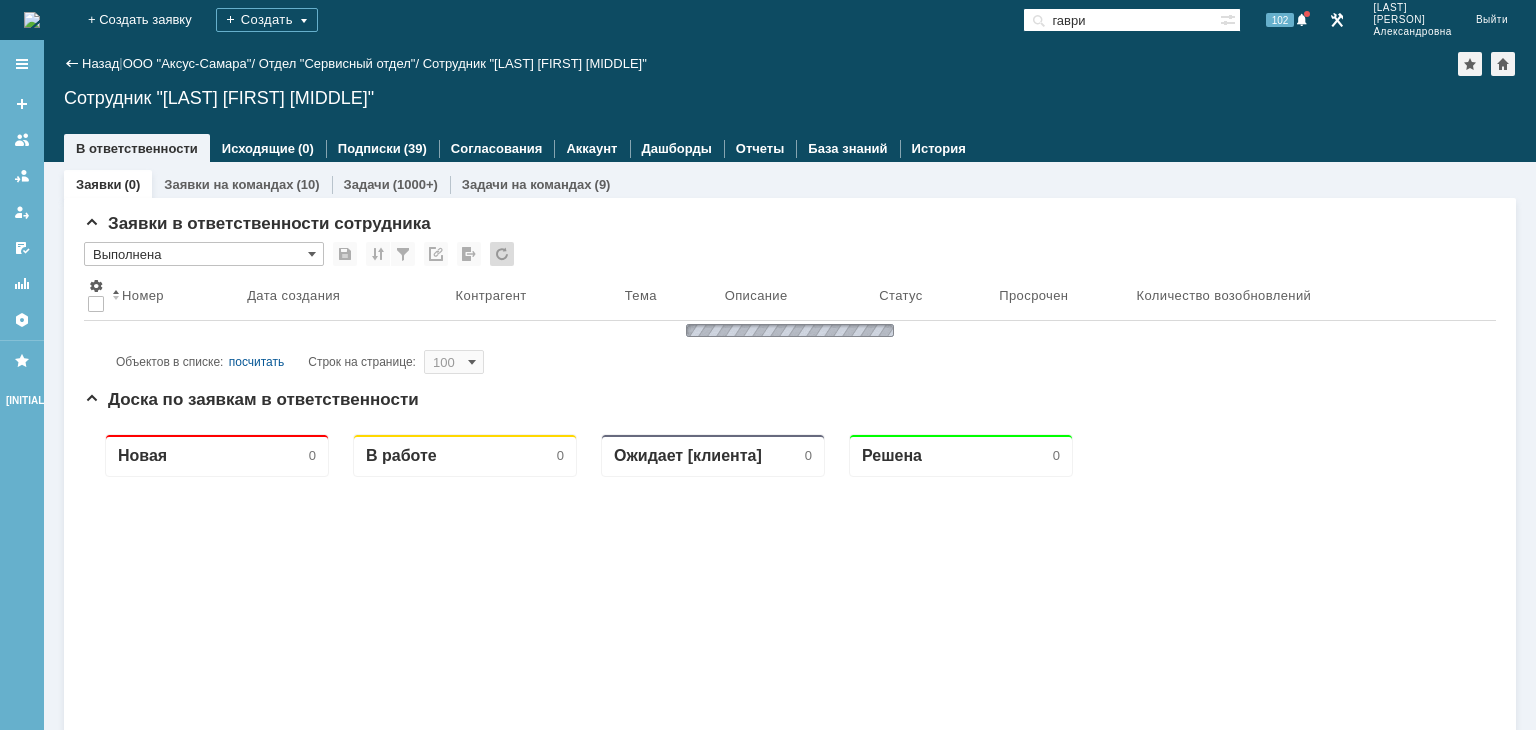 scroll, scrollTop: 0, scrollLeft: 0, axis: both 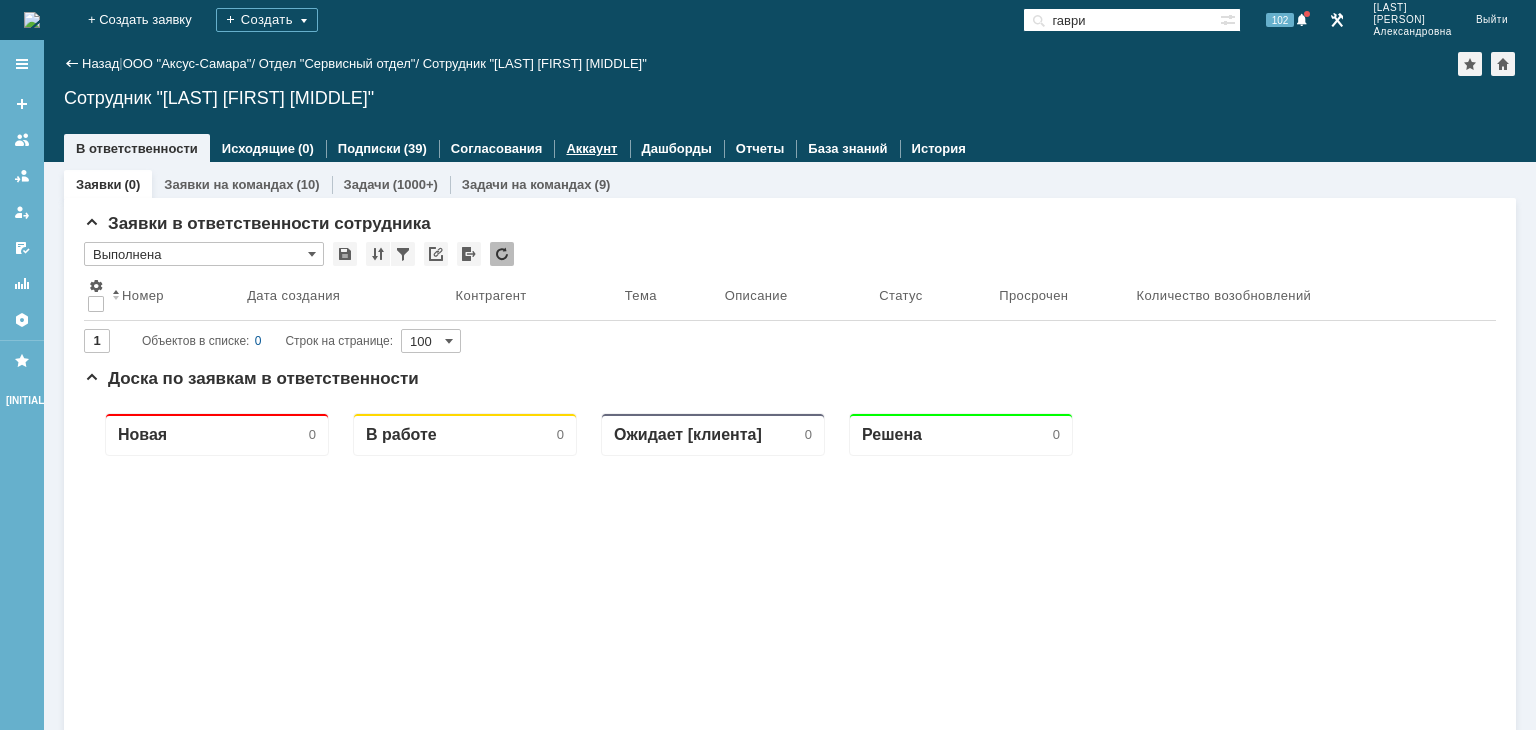 click on "Аккаунт" at bounding box center [591, 148] 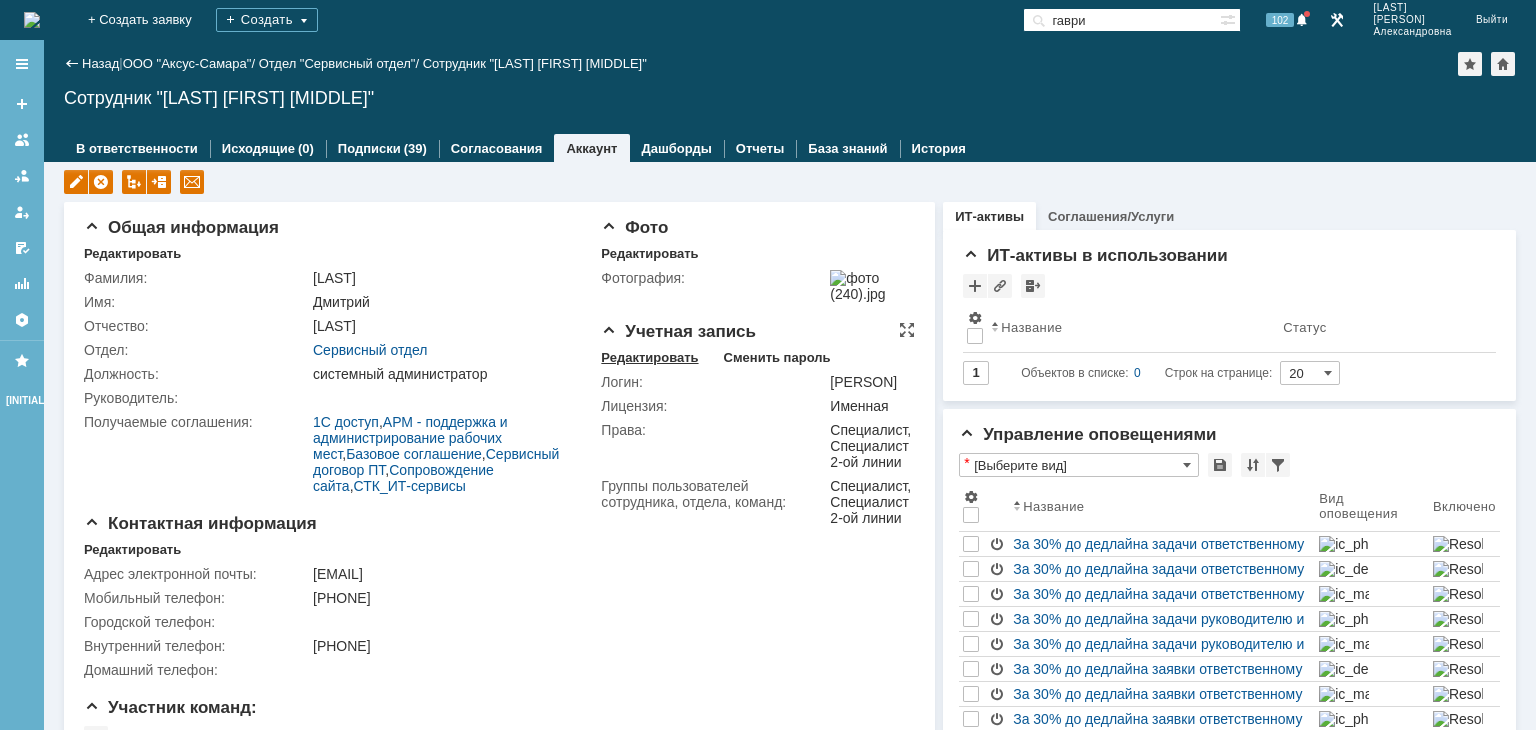 click on "Редактировать" at bounding box center [649, 358] 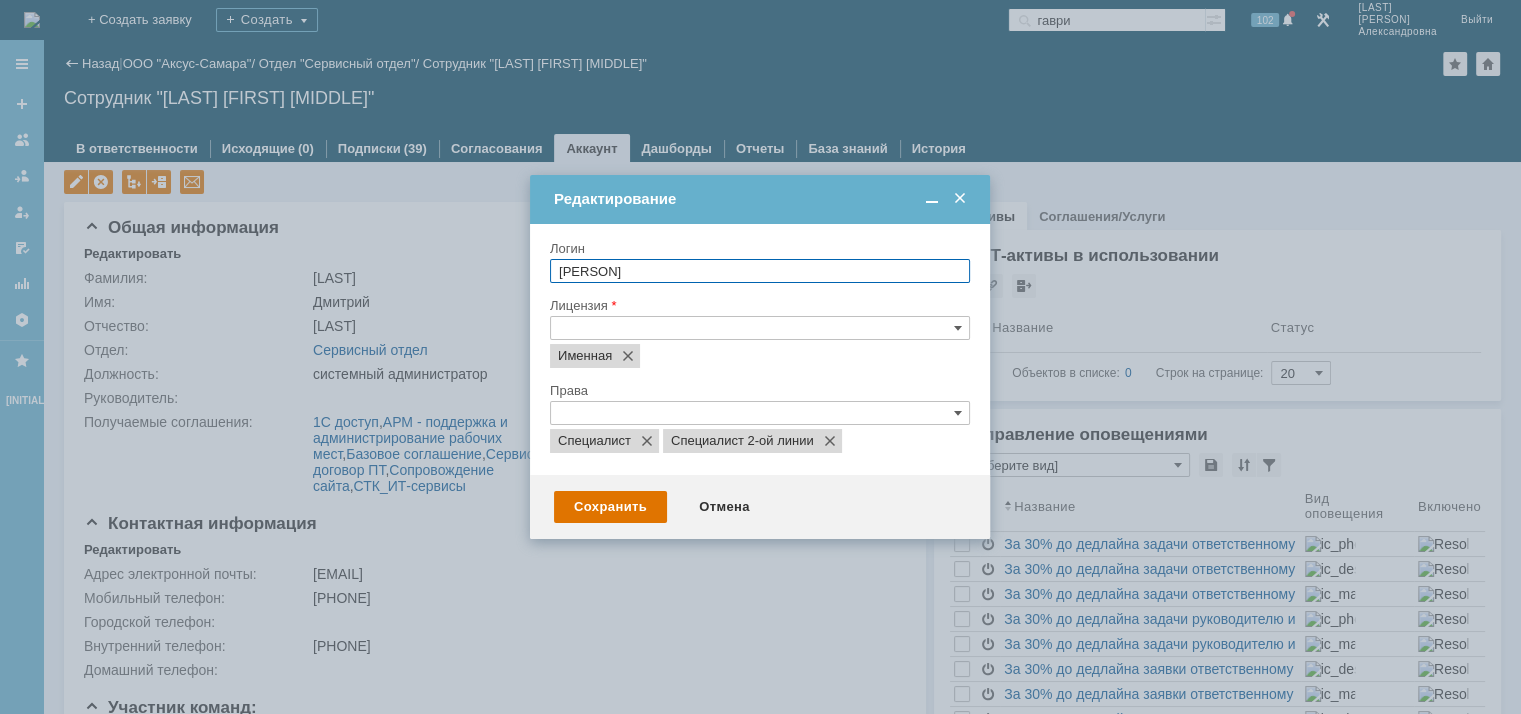 click at bounding box center [760, 413] 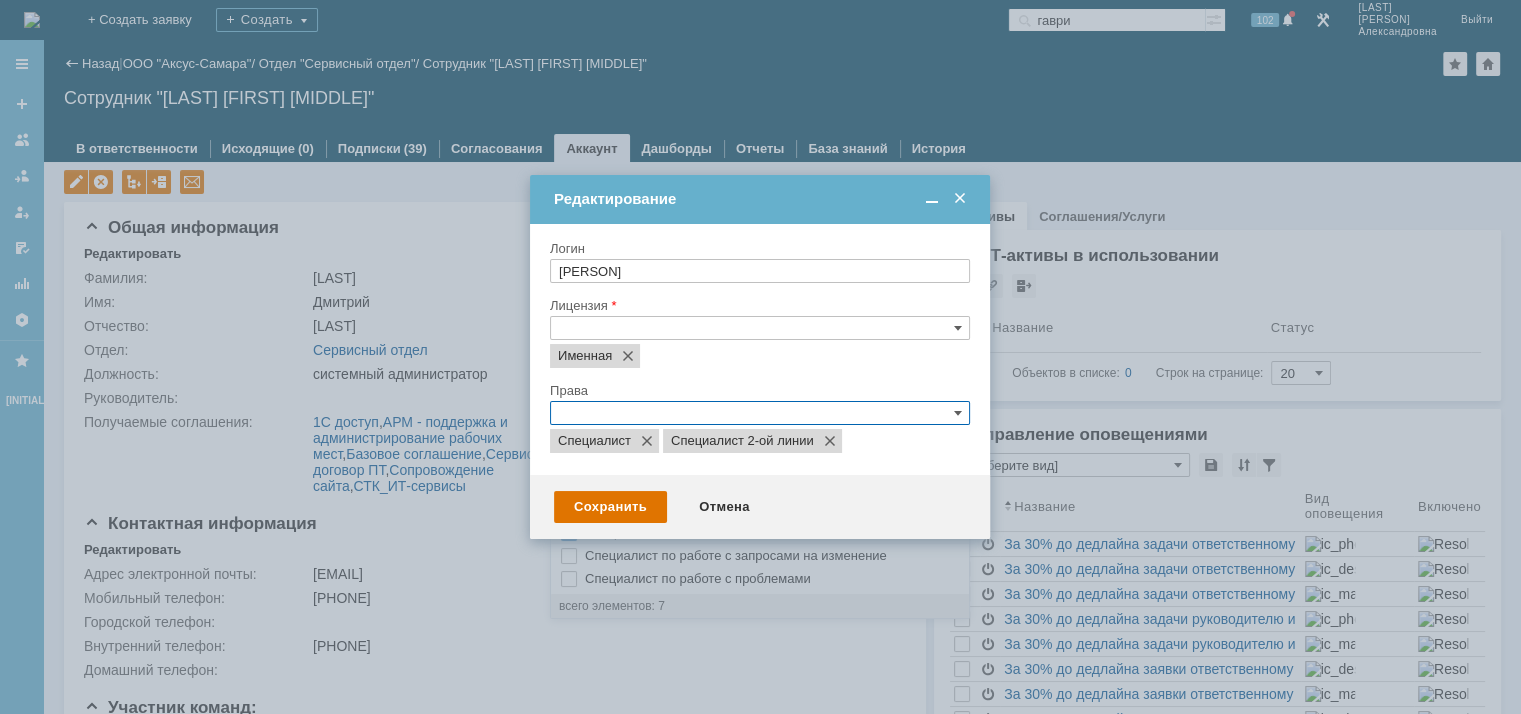 drag, startPoint x: 568, startPoint y: 436, endPoint x: 564, endPoint y: 467, distance: 31.257 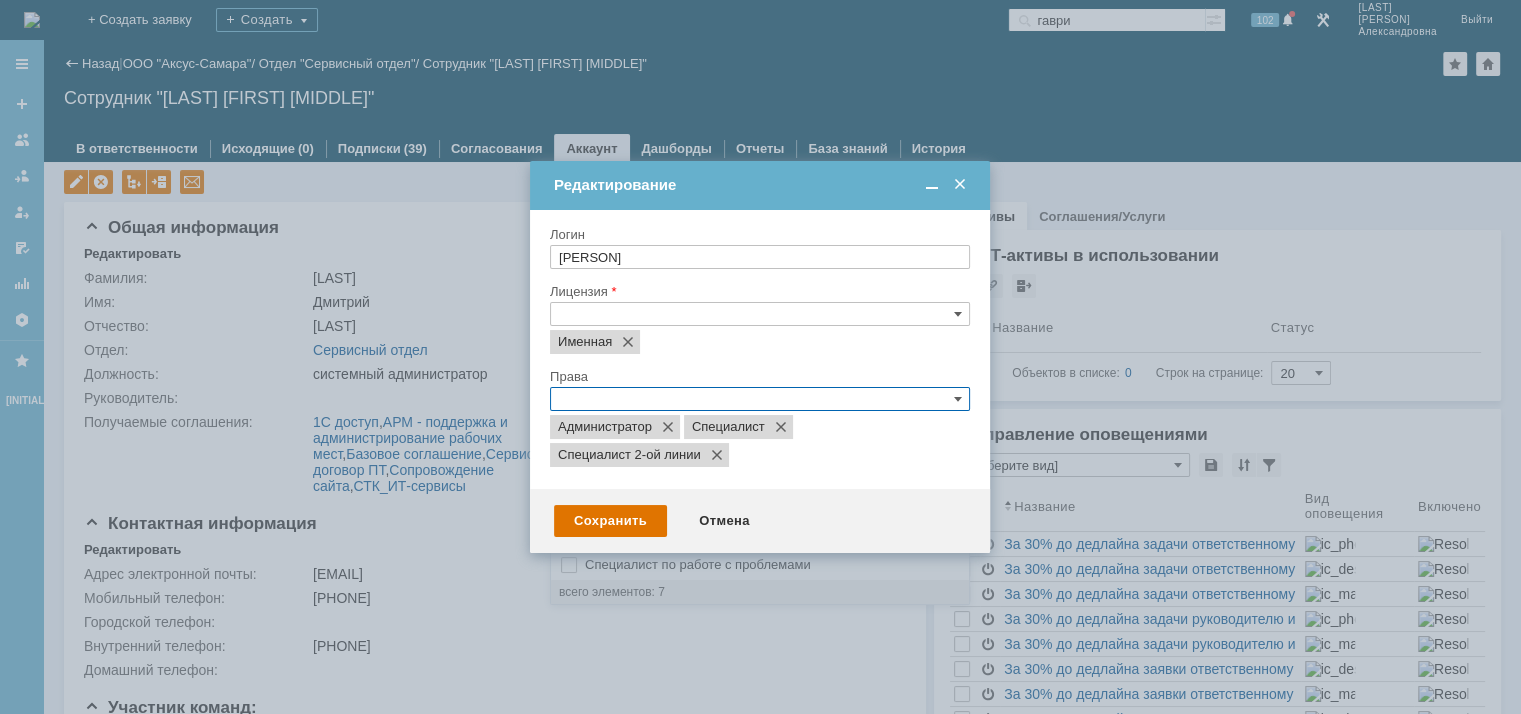 click at bounding box center (569, 450) 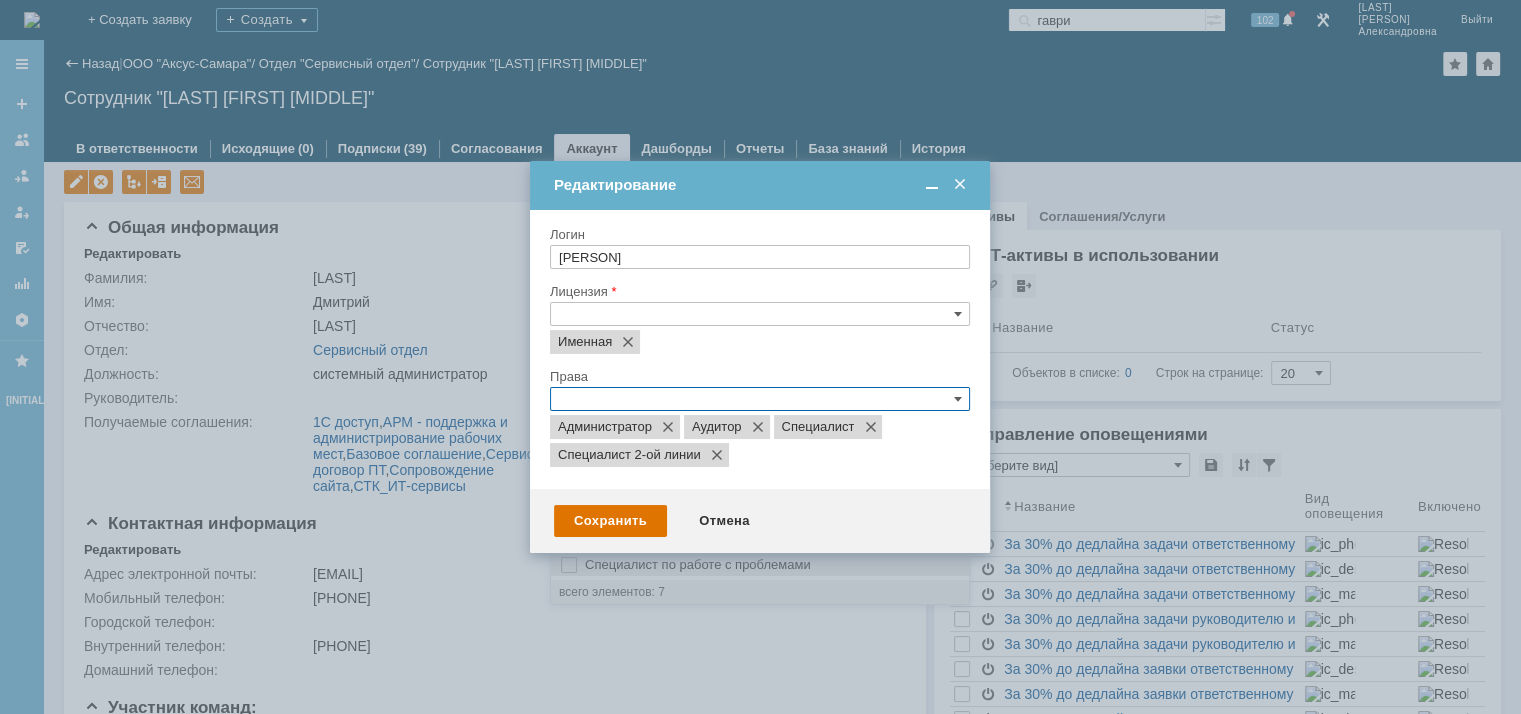 click at bounding box center (569, 542) 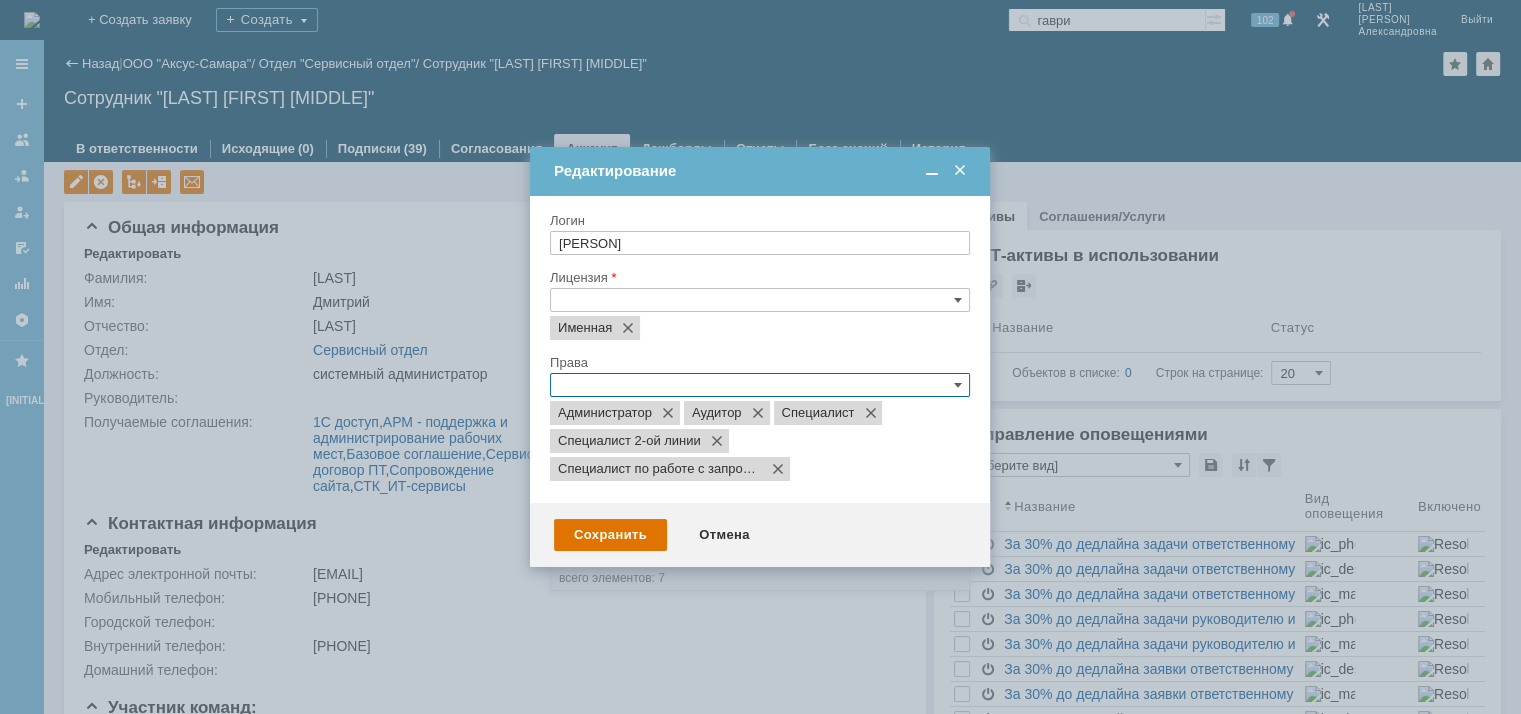 click at bounding box center [768, 365] 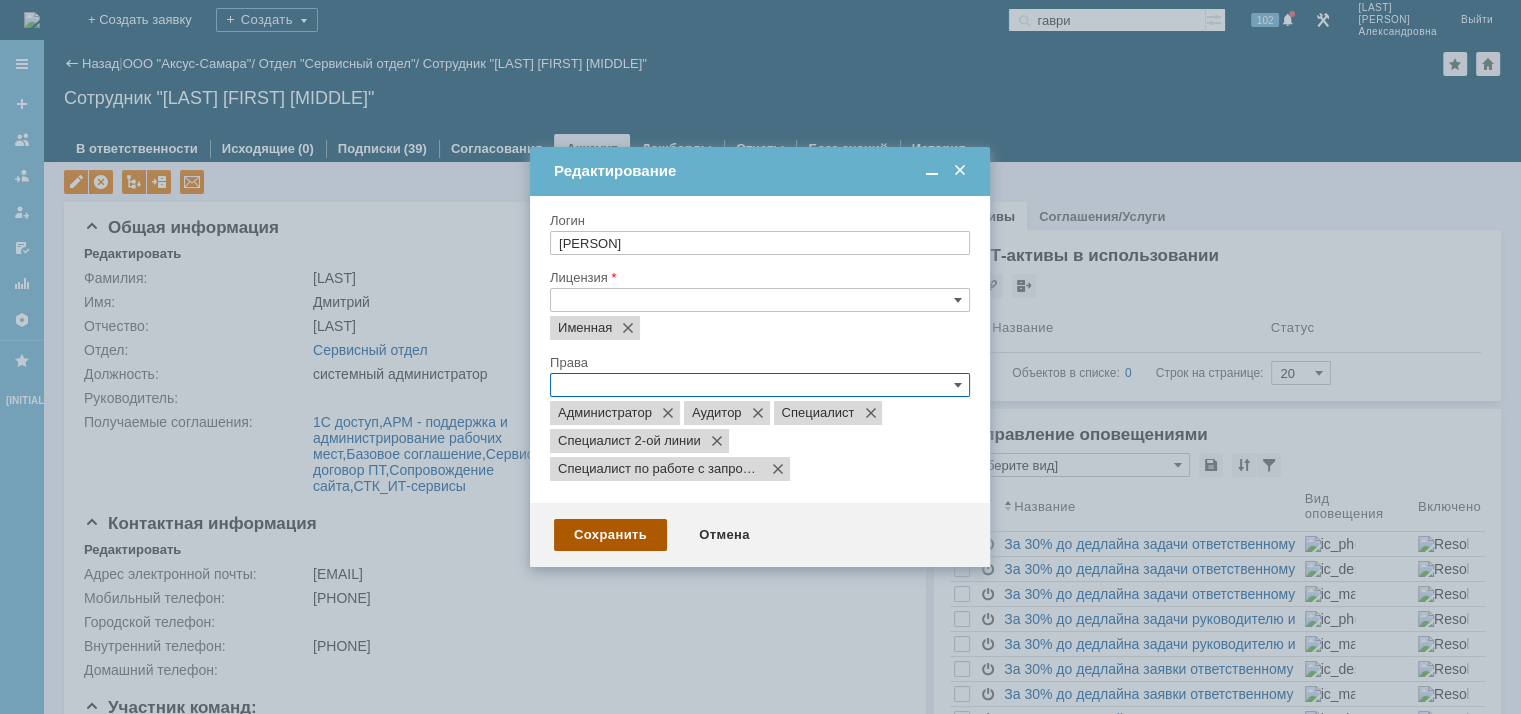 click on "Сохранить" at bounding box center (610, 535) 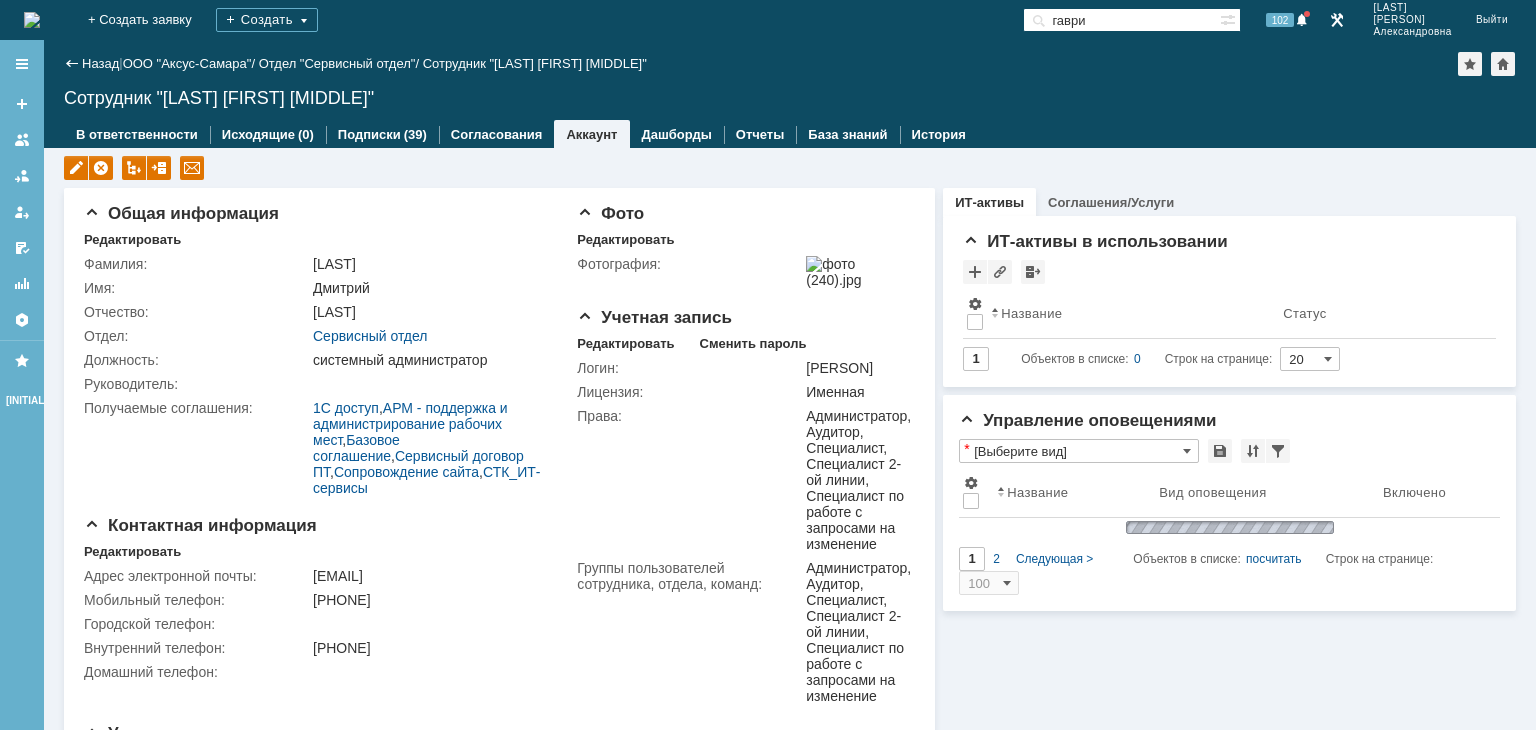 drag, startPoint x: 1114, startPoint y: 17, endPoint x: 906, endPoint y: 13, distance: 208.03845 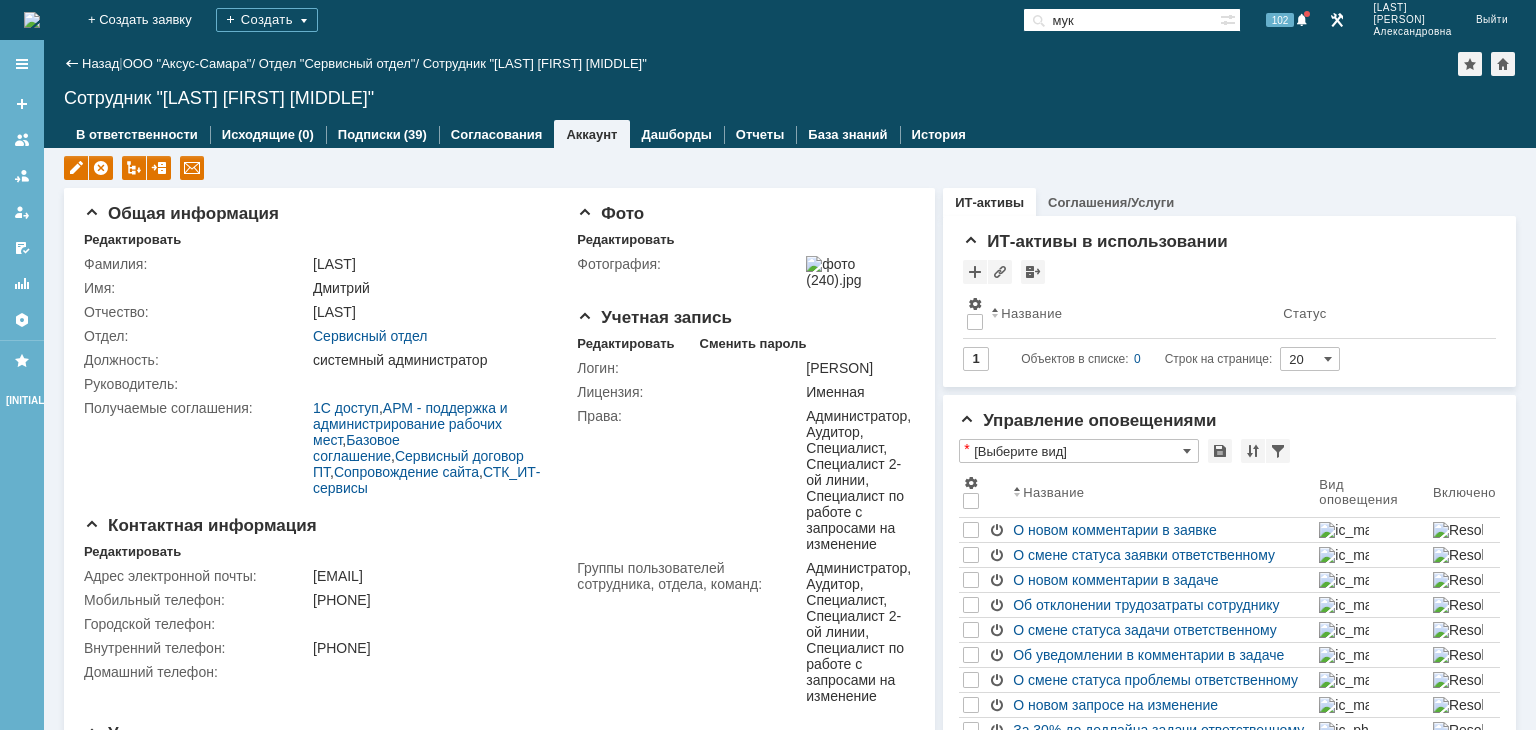 type on "мук" 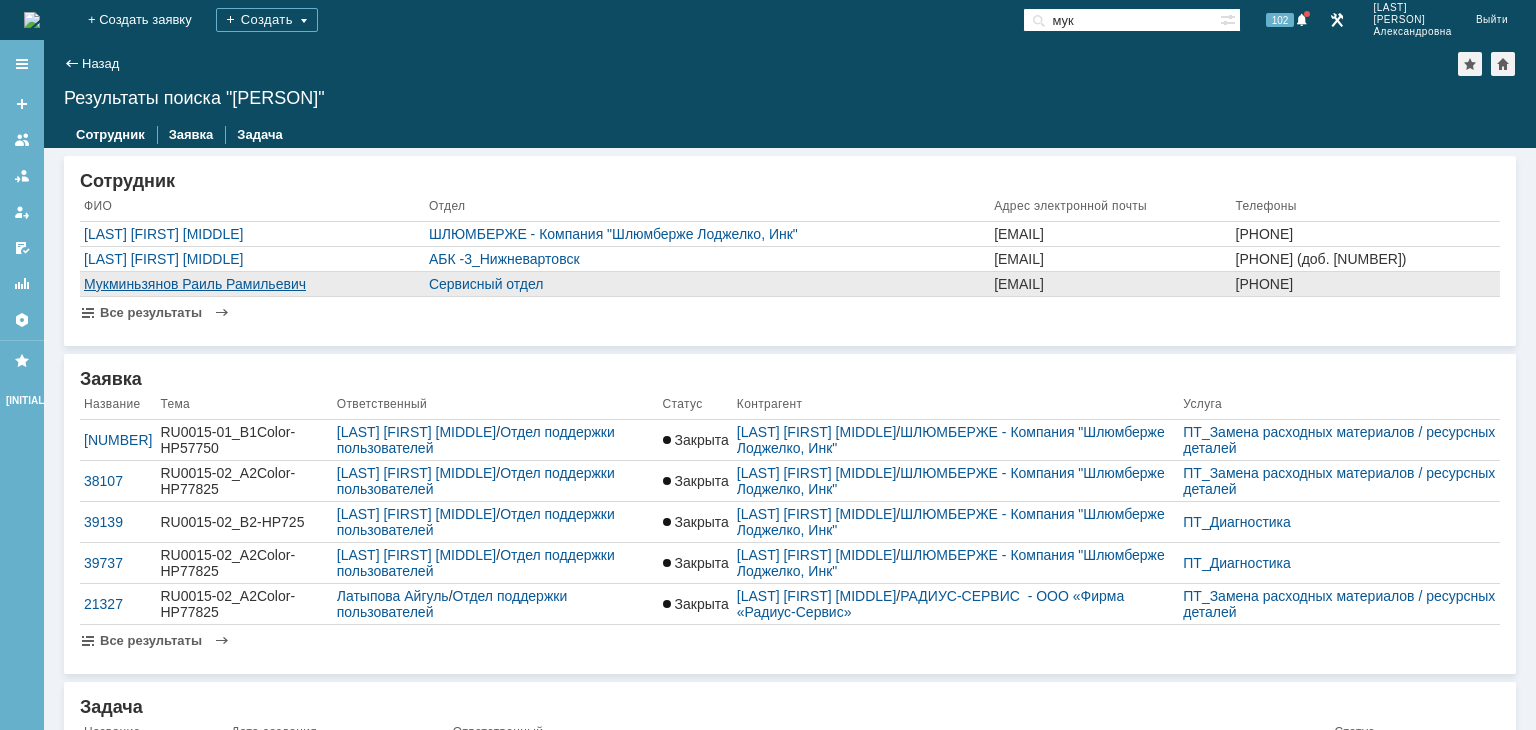 click on "Мукминьзянов Раиль Рамильевич" at bounding box center (252, 284) 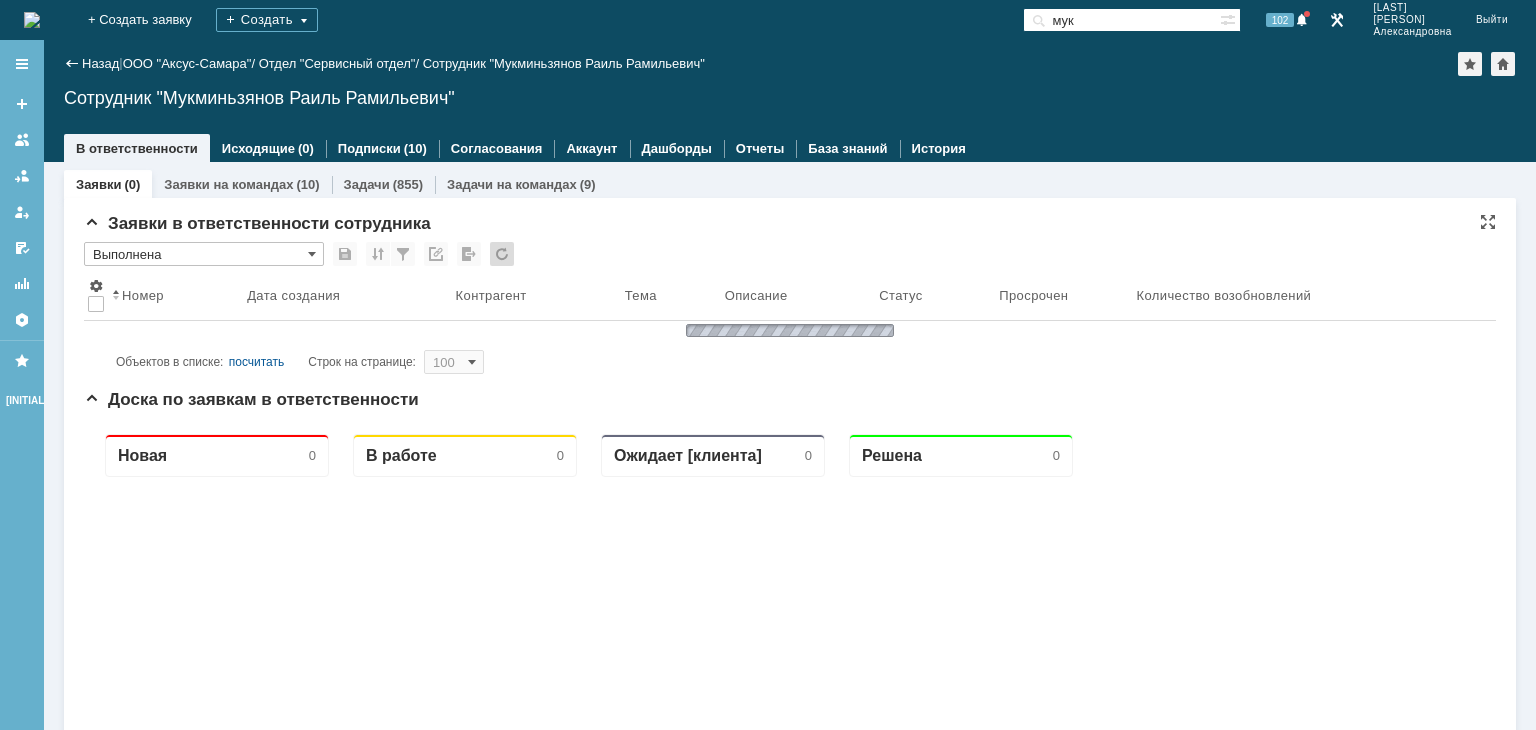 scroll, scrollTop: 0, scrollLeft: 0, axis: both 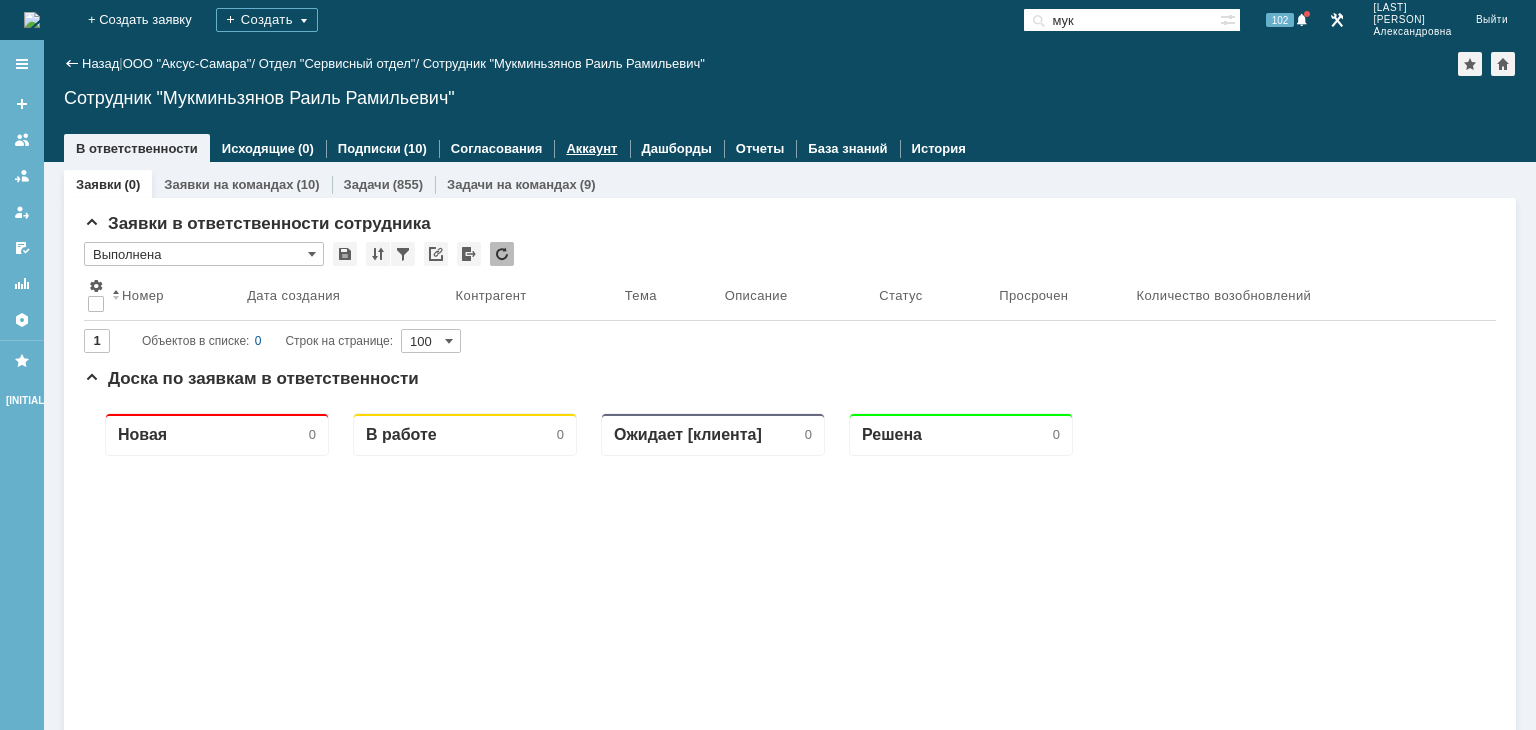 click on "Аккаунт" at bounding box center [591, 148] 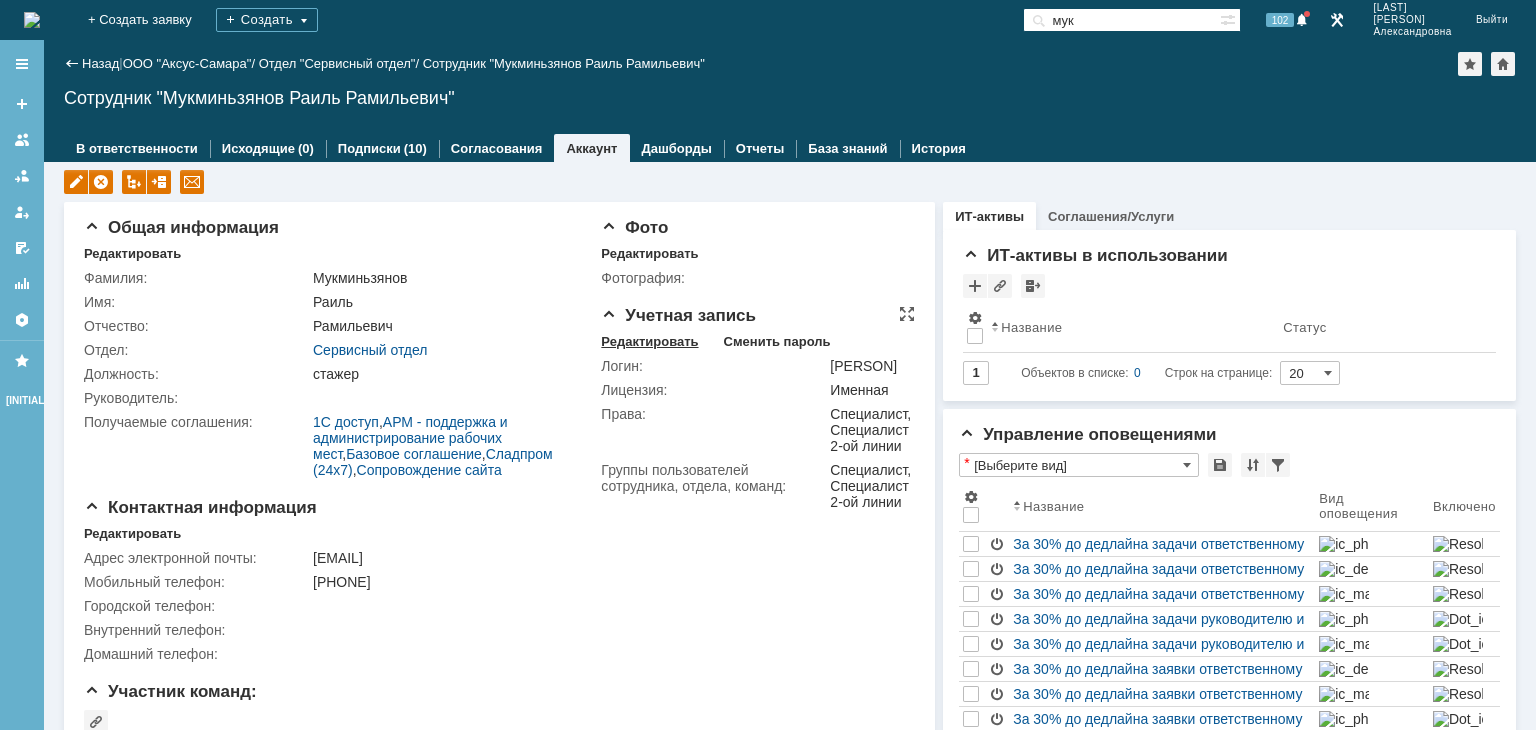 click on "Редактировать" at bounding box center (649, 342) 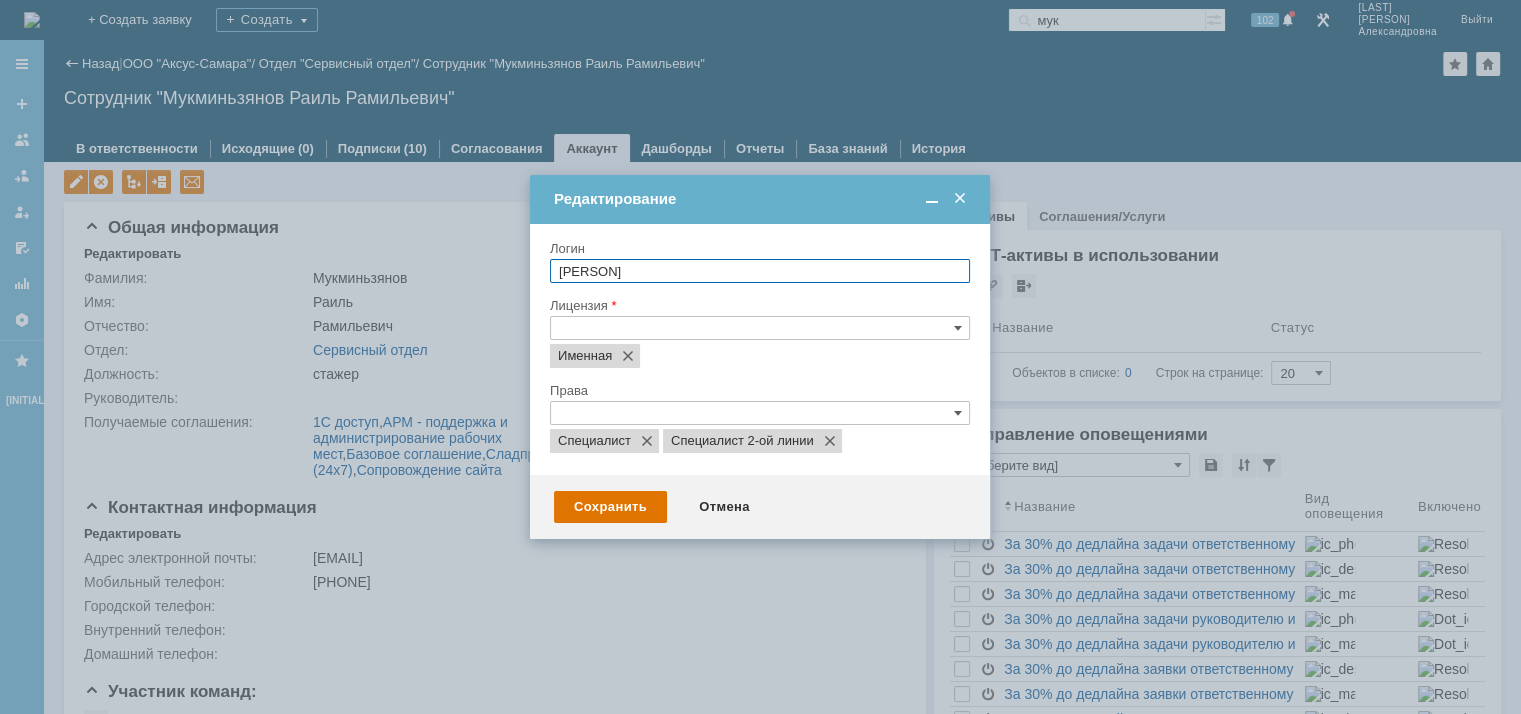 click at bounding box center [760, 413] 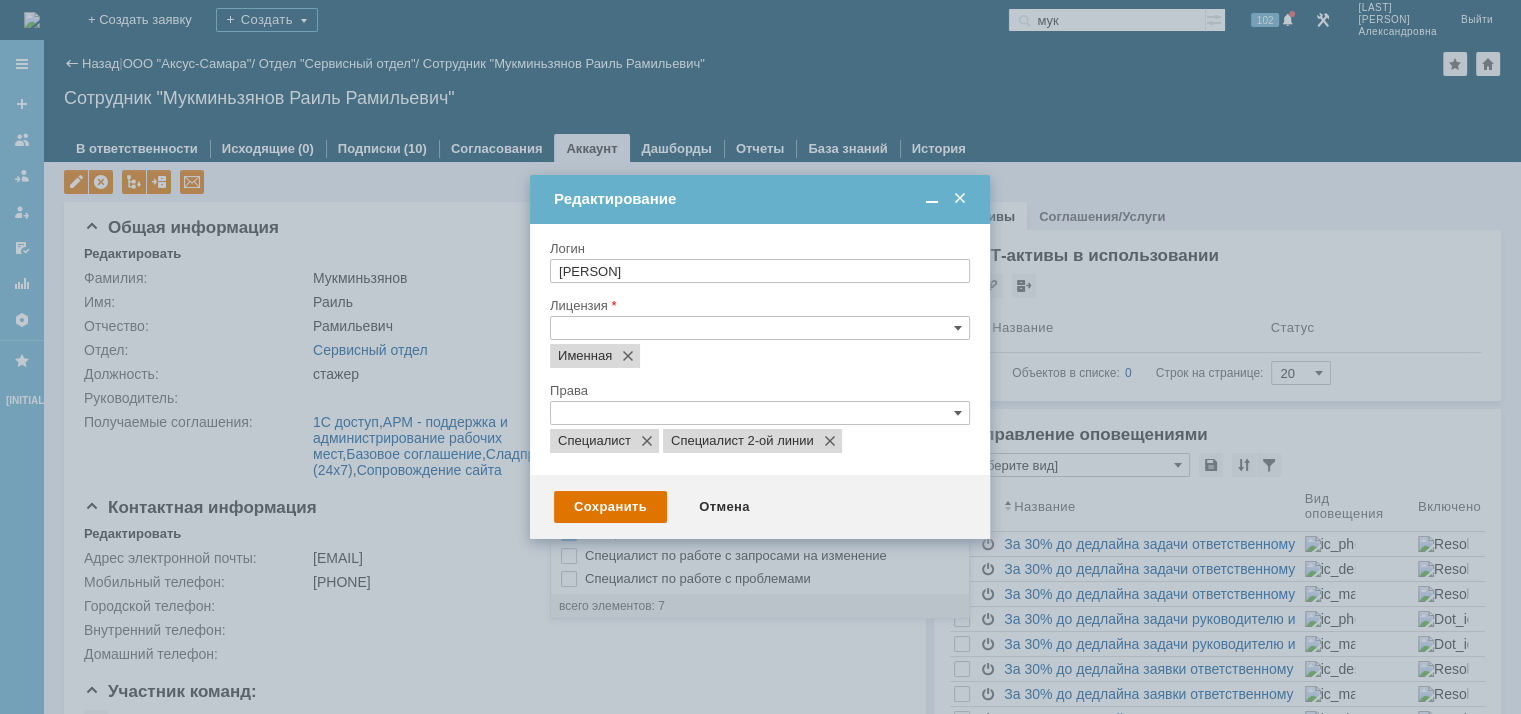 click on "Администратор" at bounding box center (773, 441) 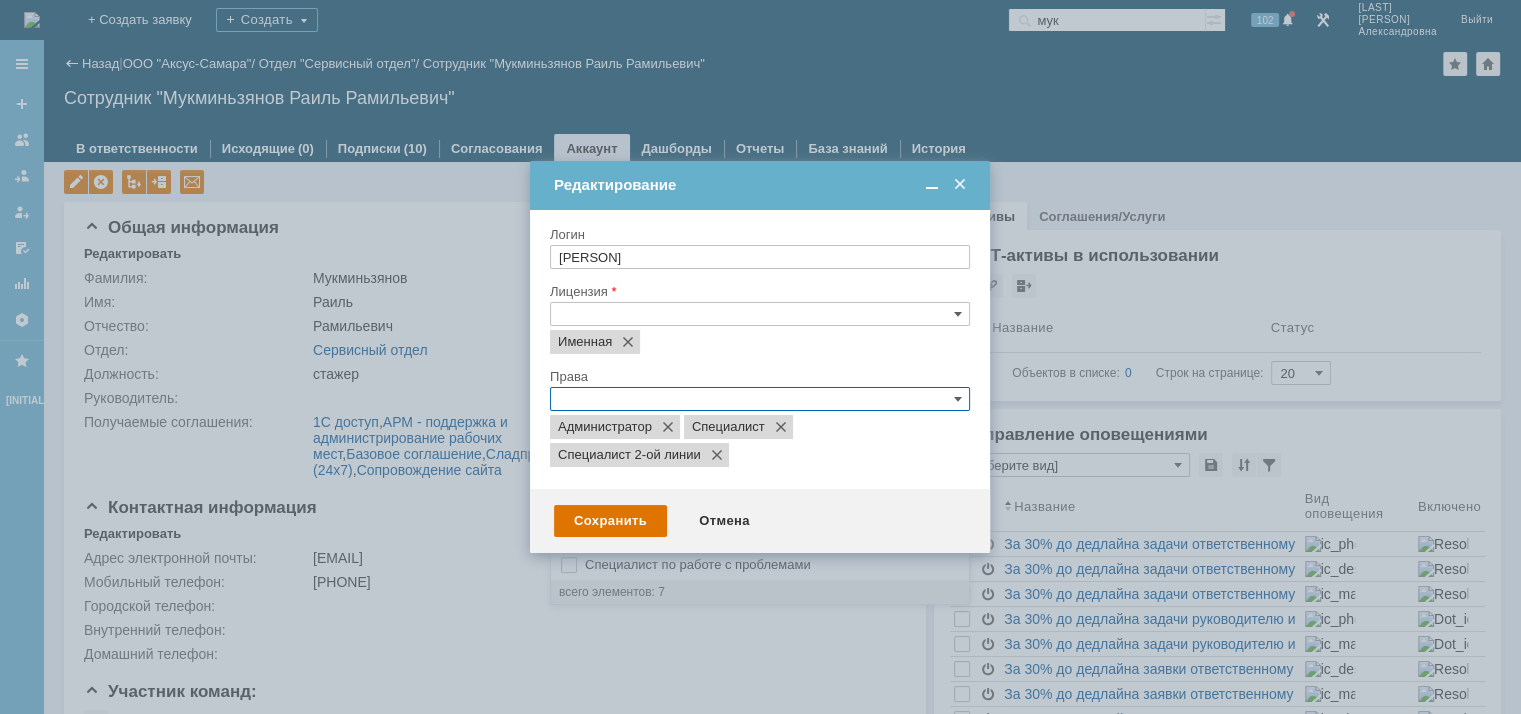 click at bounding box center [569, 450] 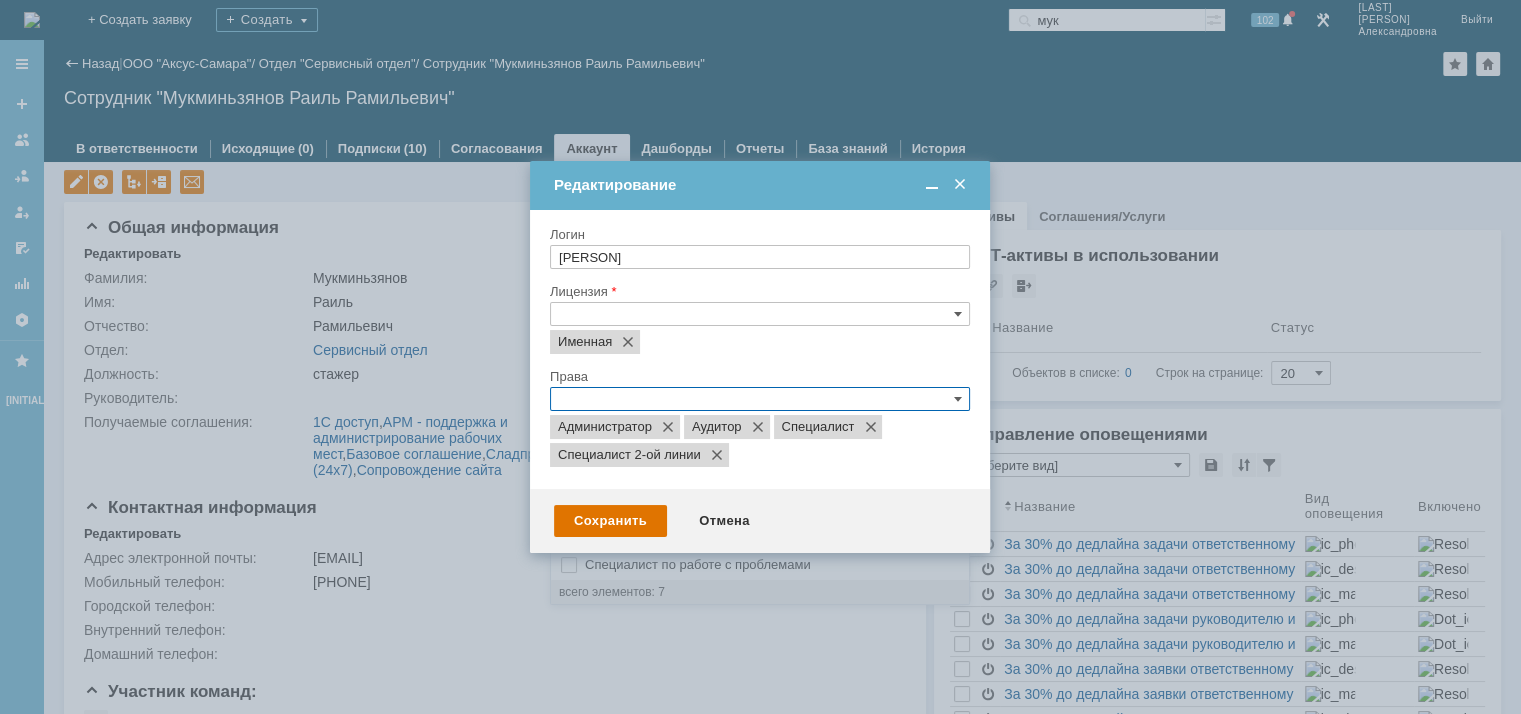click at bounding box center [569, 542] 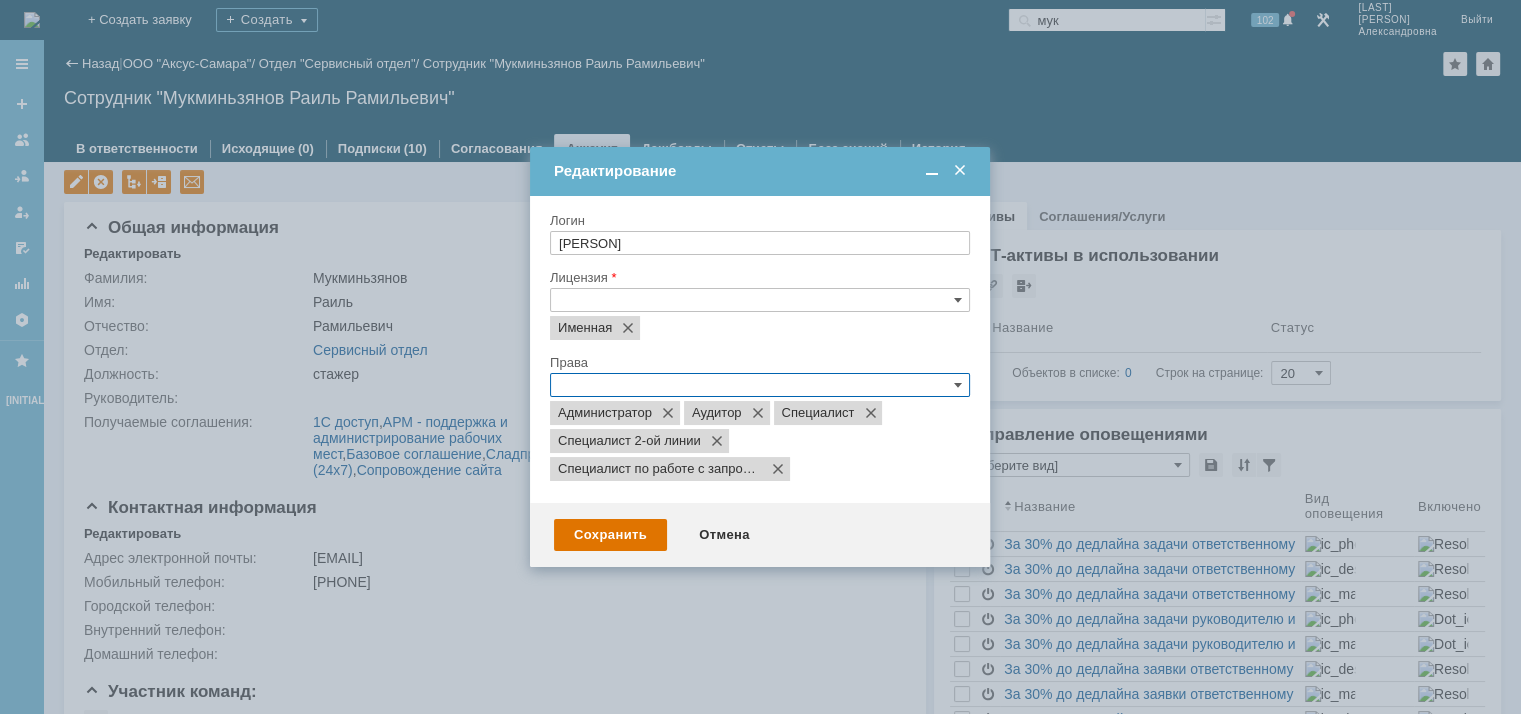 click at bounding box center [768, 365] 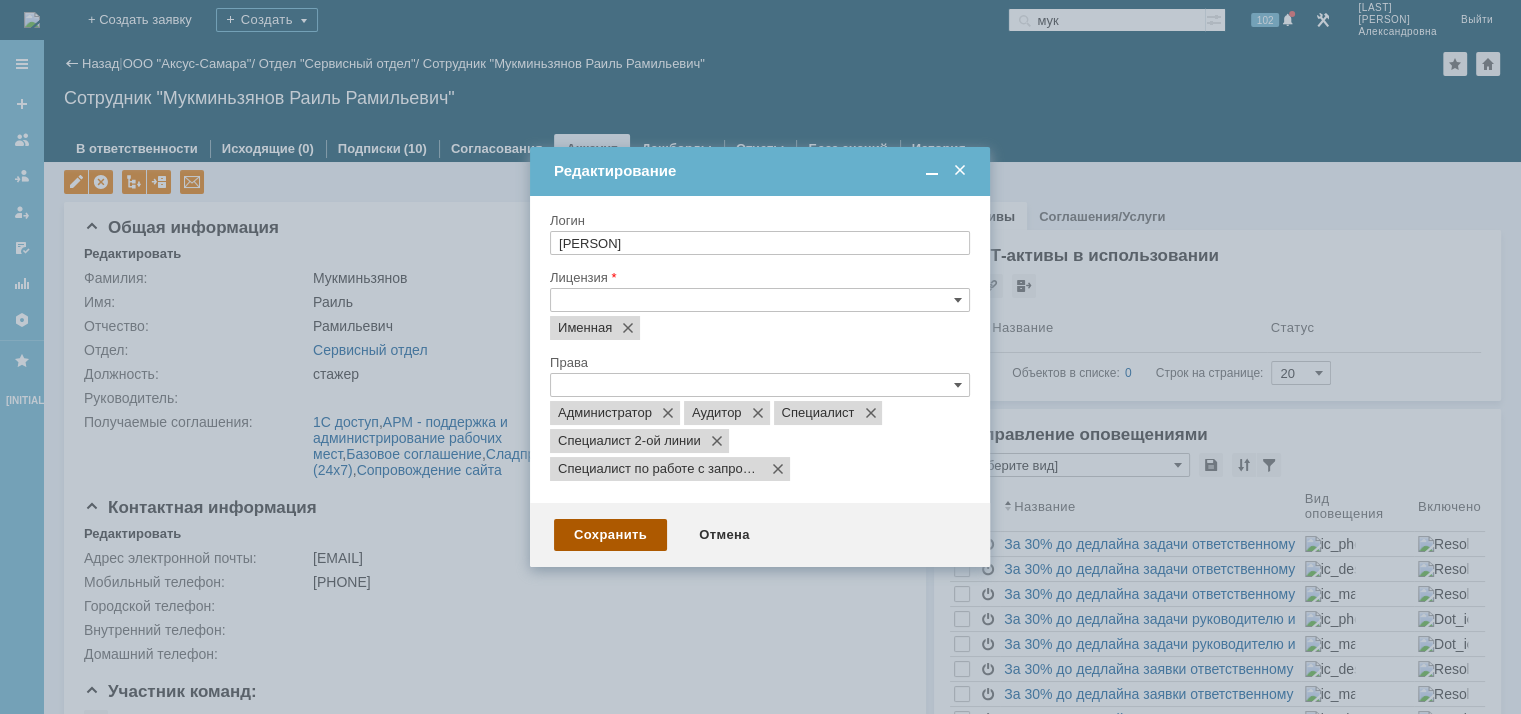 click on "Сохранить" at bounding box center [610, 535] 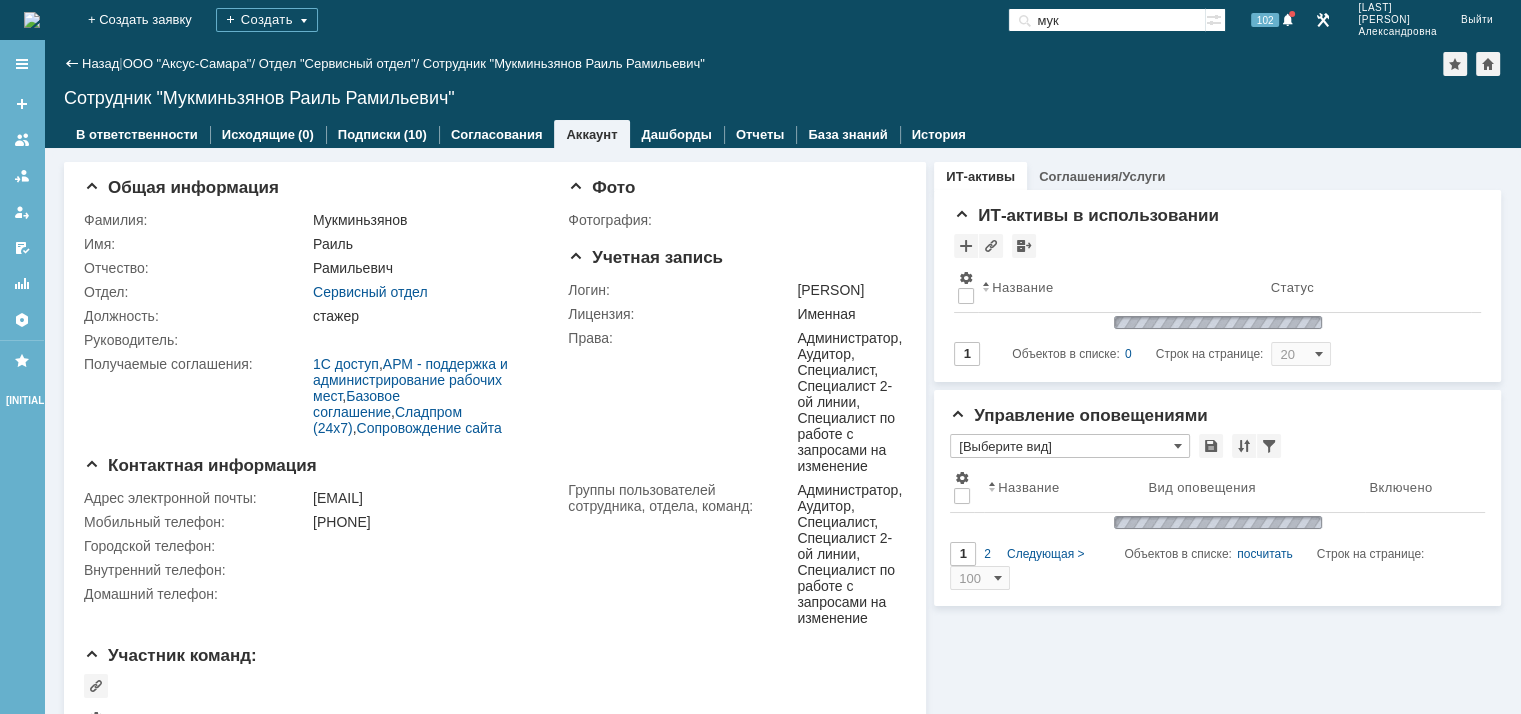 type on "[Выберите вид]" 